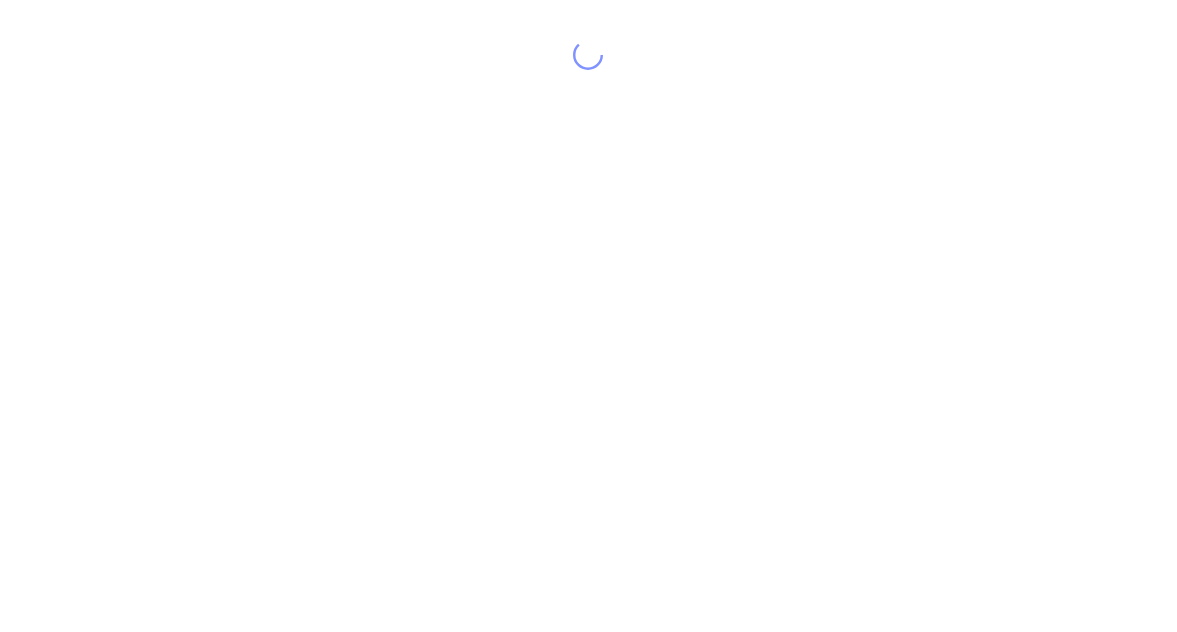 scroll, scrollTop: 0, scrollLeft: 0, axis: both 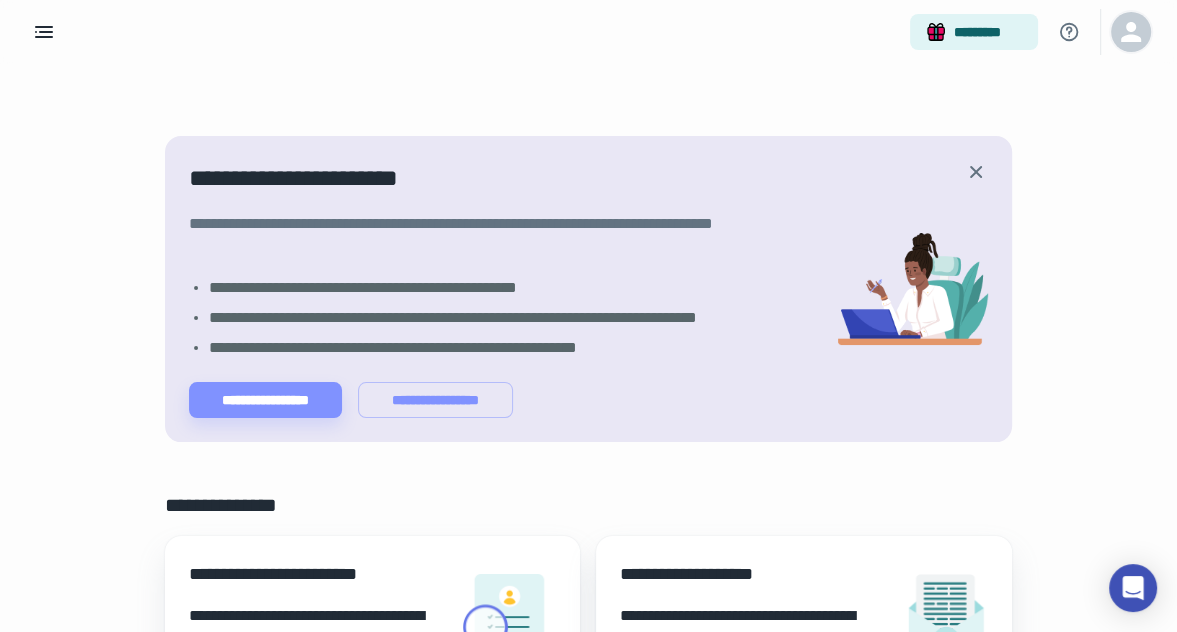 click 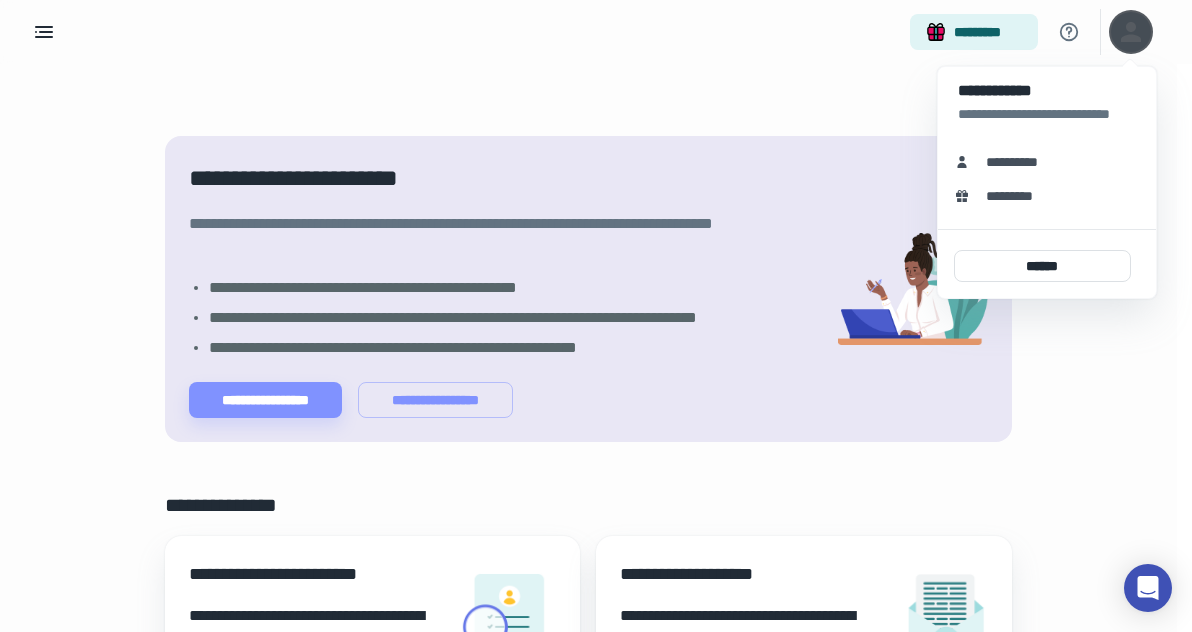 click at bounding box center (596, 316) 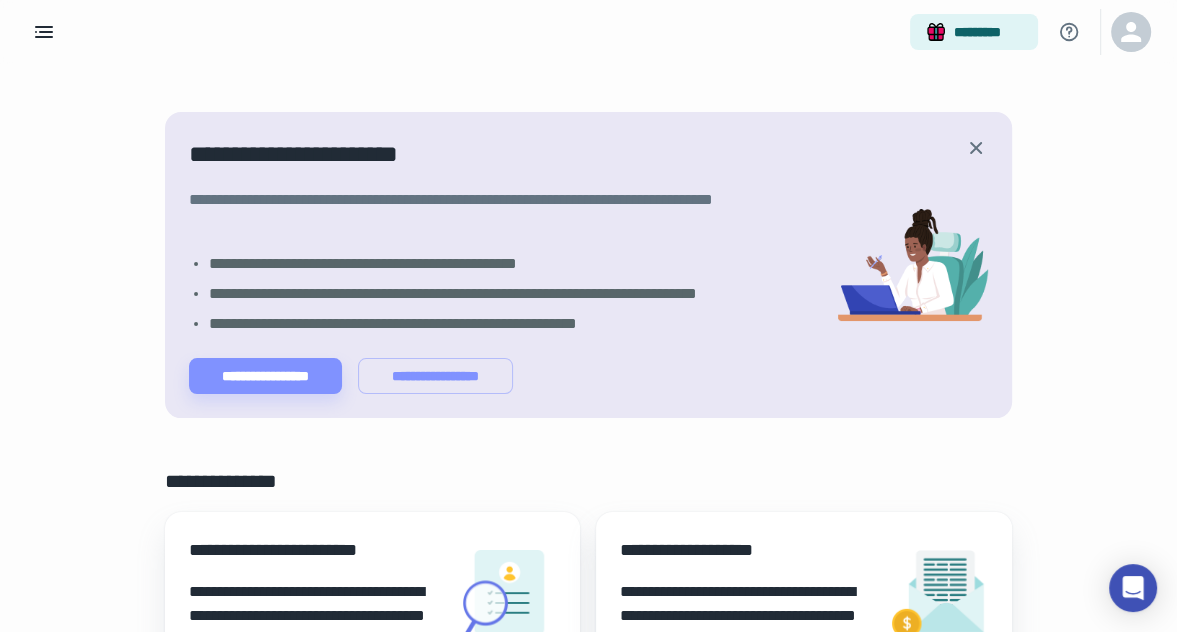 scroll, scrollTop: 466, scrollLeft: 0, axis: vertical 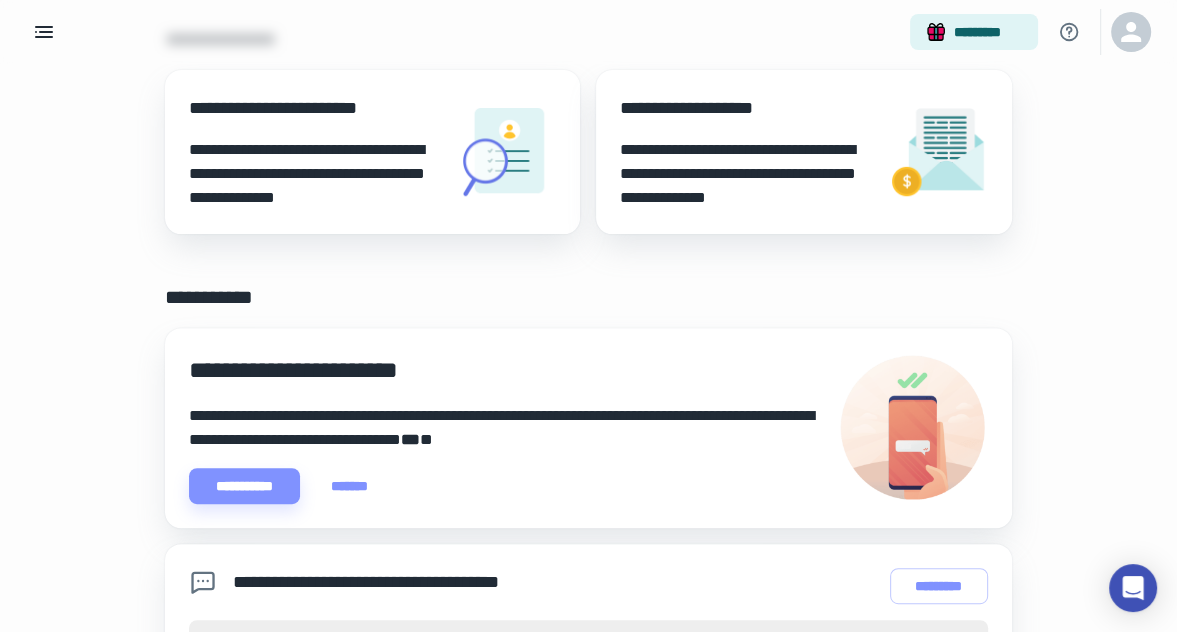 click on "**********" at bounding box center (314, 174) 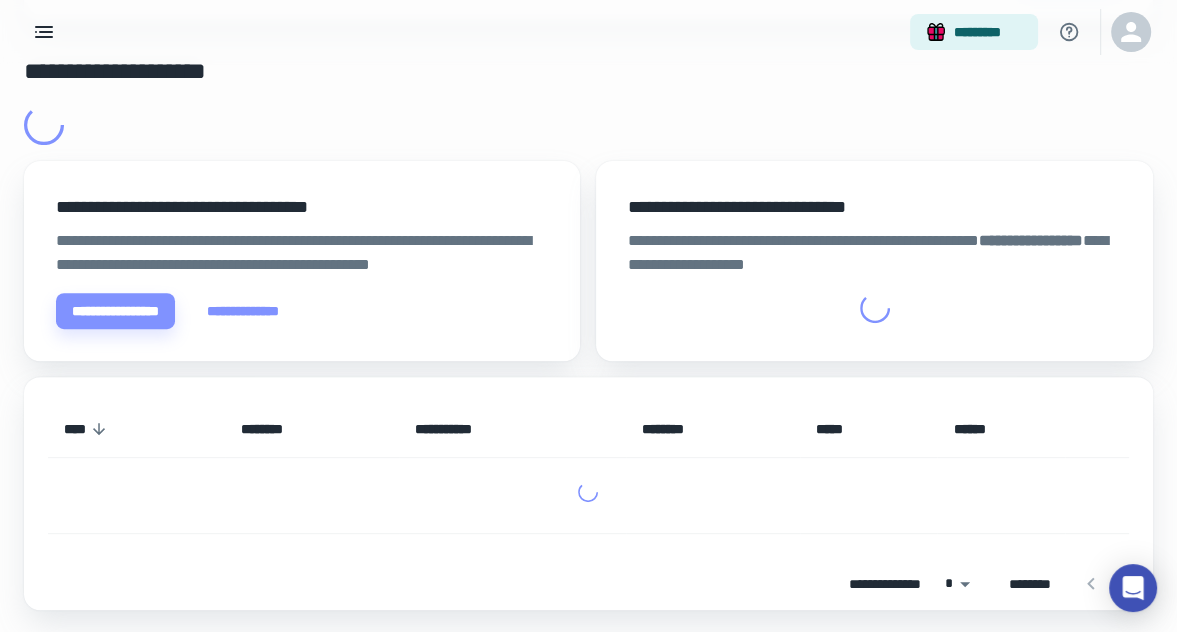 scroll, scrollTop: 0, scrollLeft: 0, axis: both 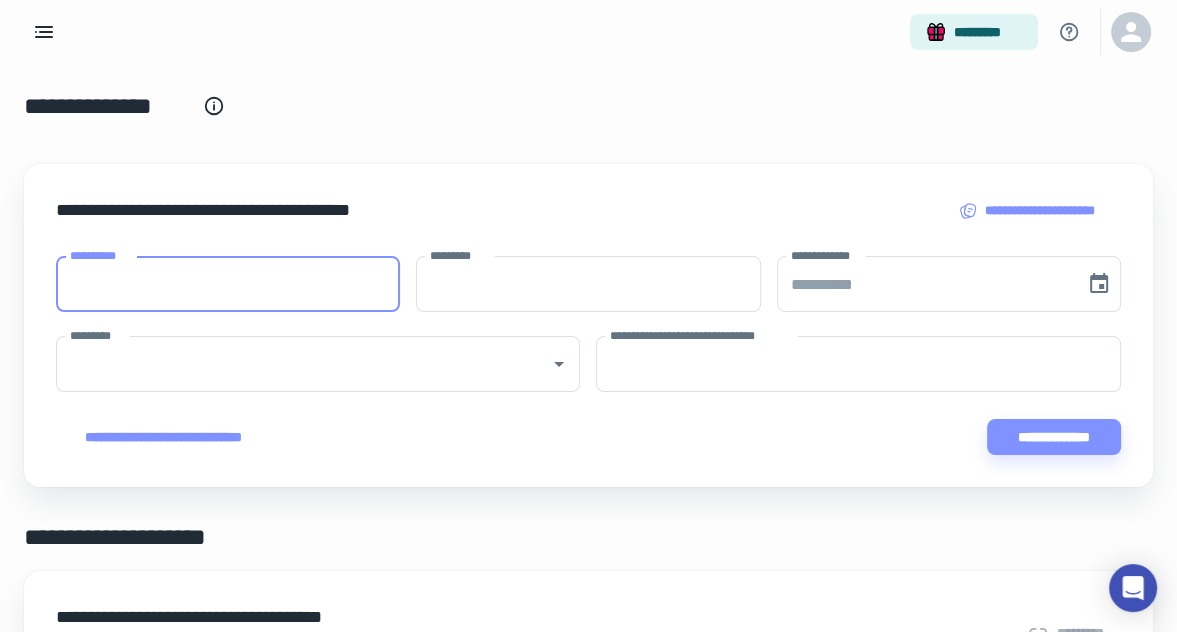 click on "**********" at bounding box center [228, 284] 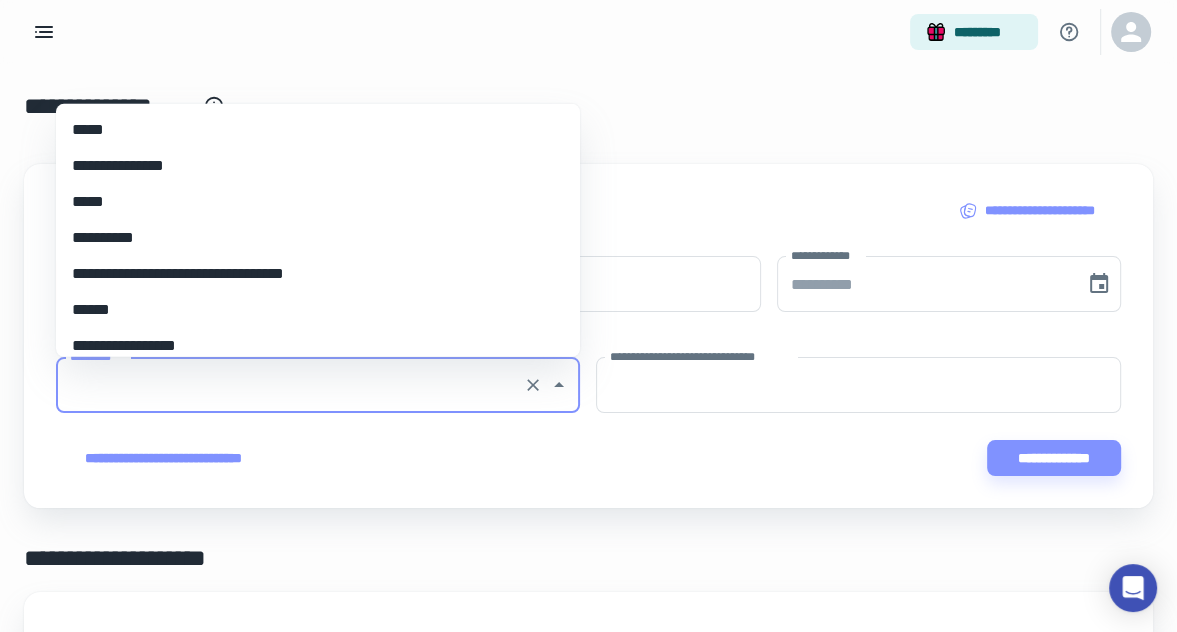 click on "*********" at bounding box center [290, 385] 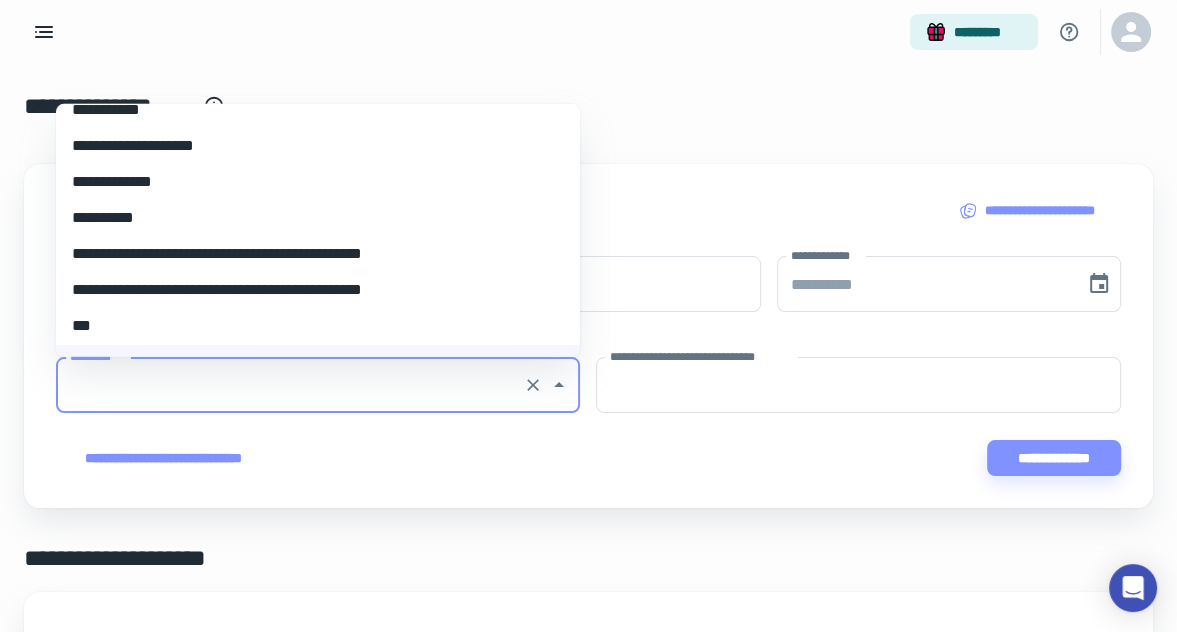 click on "***" at bounding box center [310, 327] 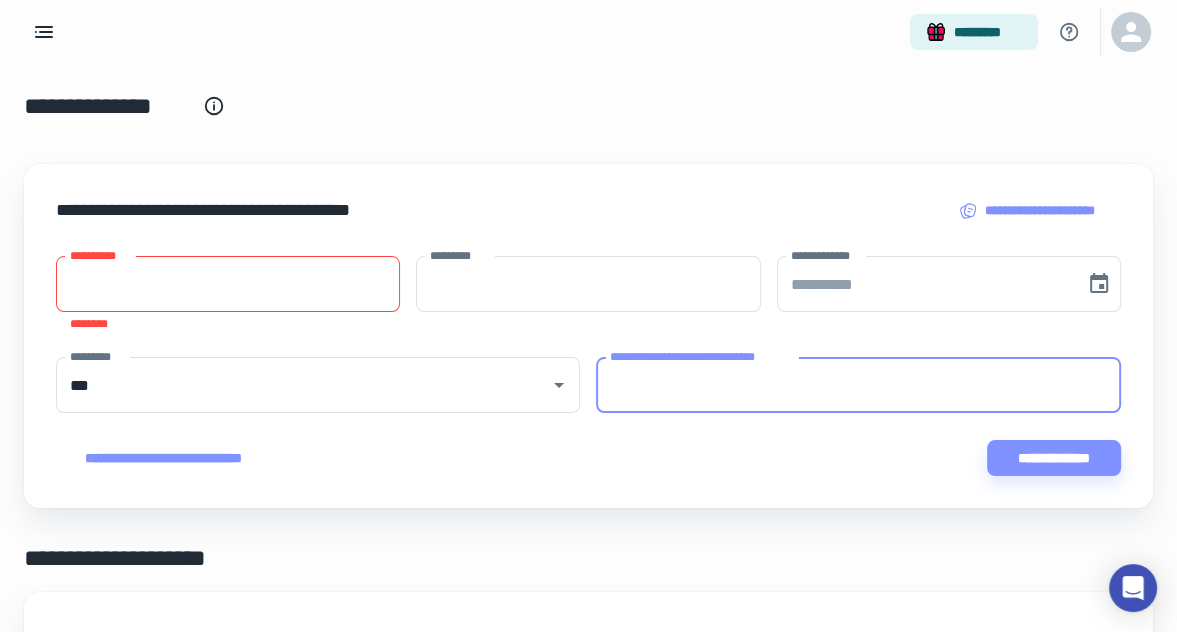 click on "**********" at bounding box center [858, 385] 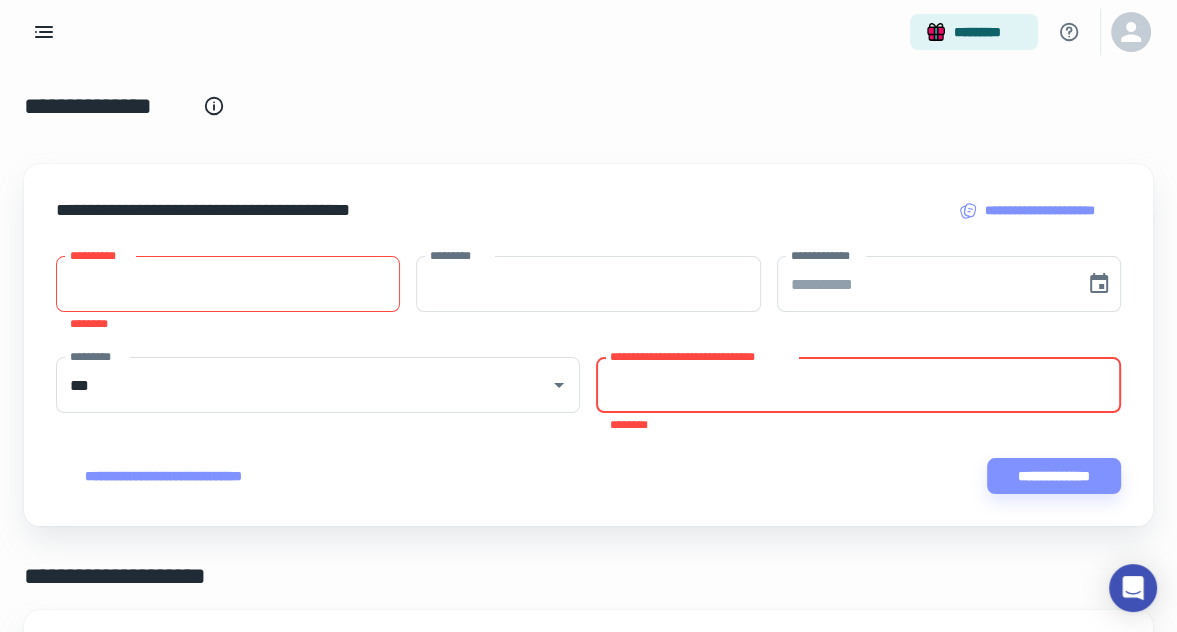 click on "**********" at bounding box center [228, 284] 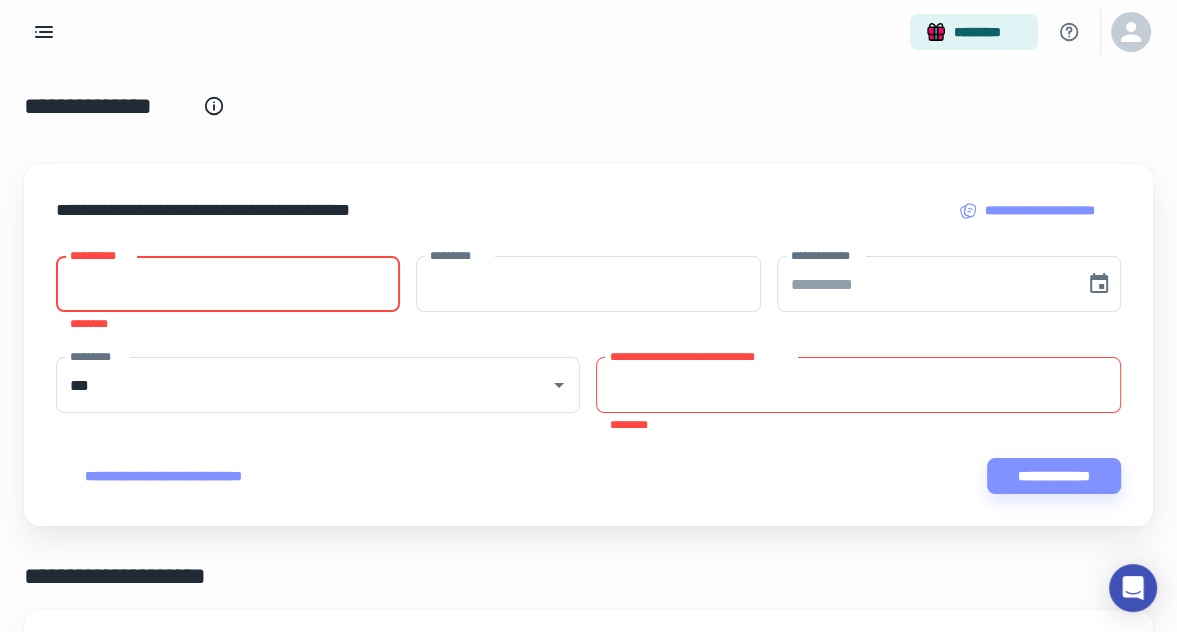 paste on "******" 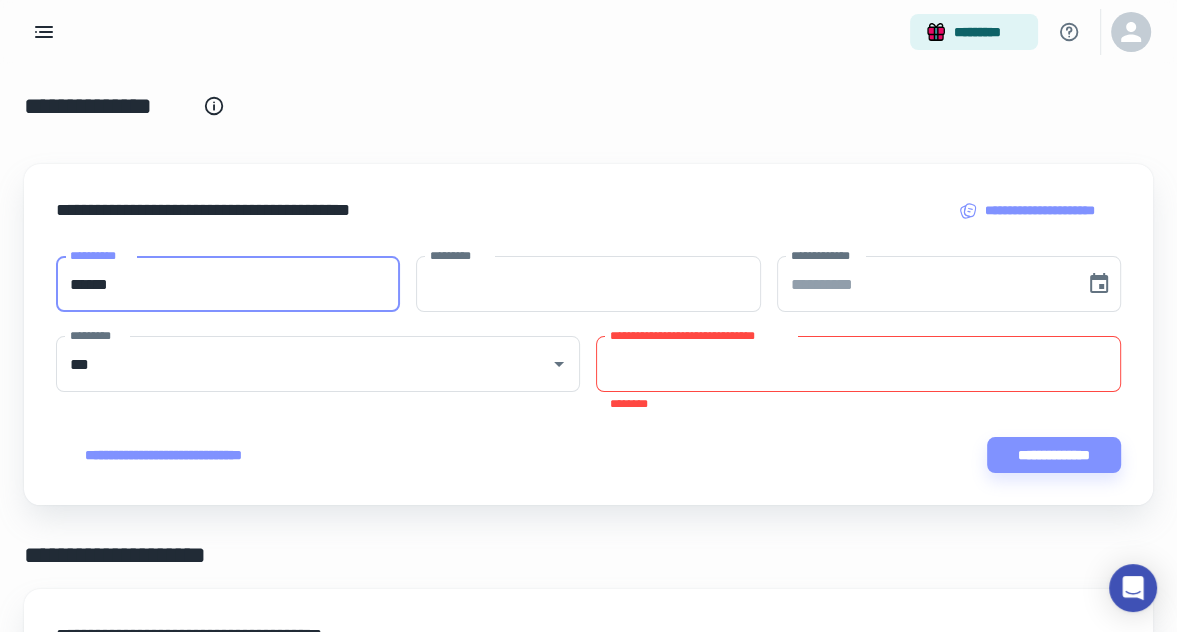 type on "******" 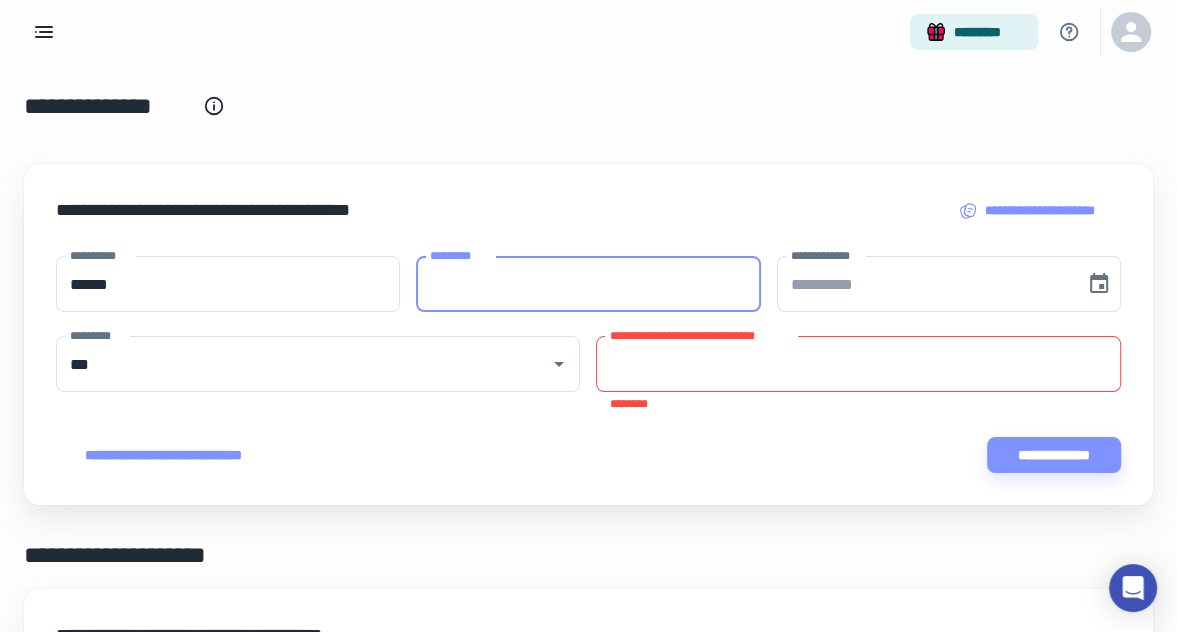 click on "*********" at bounding box center (588, 284) 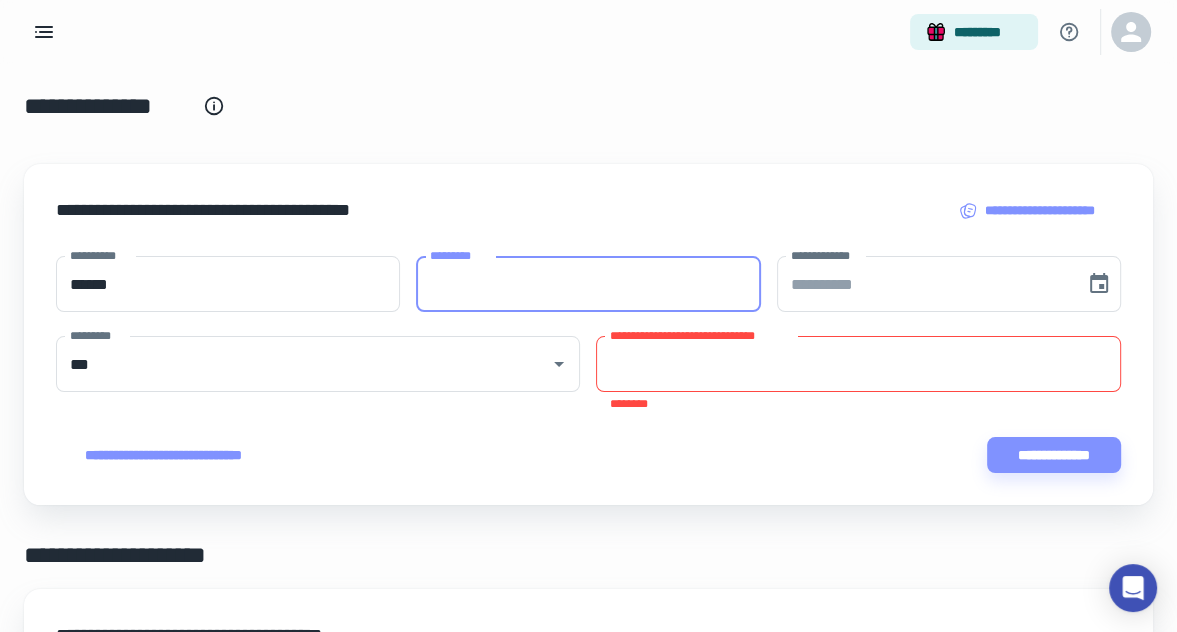 paste on "******" 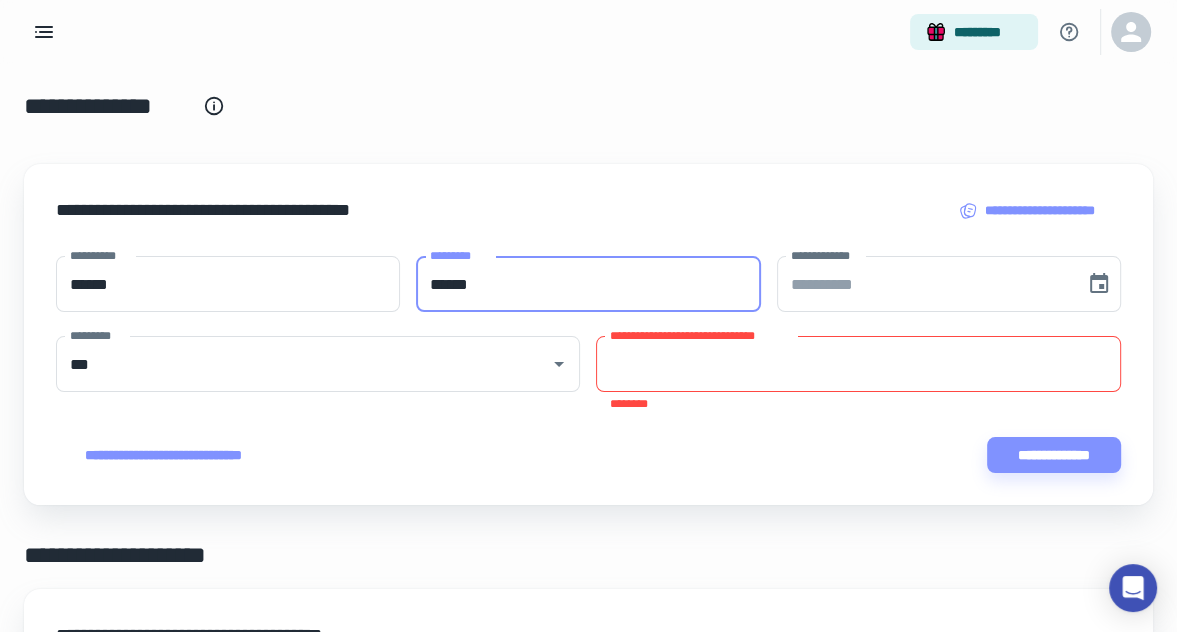 type on "******" 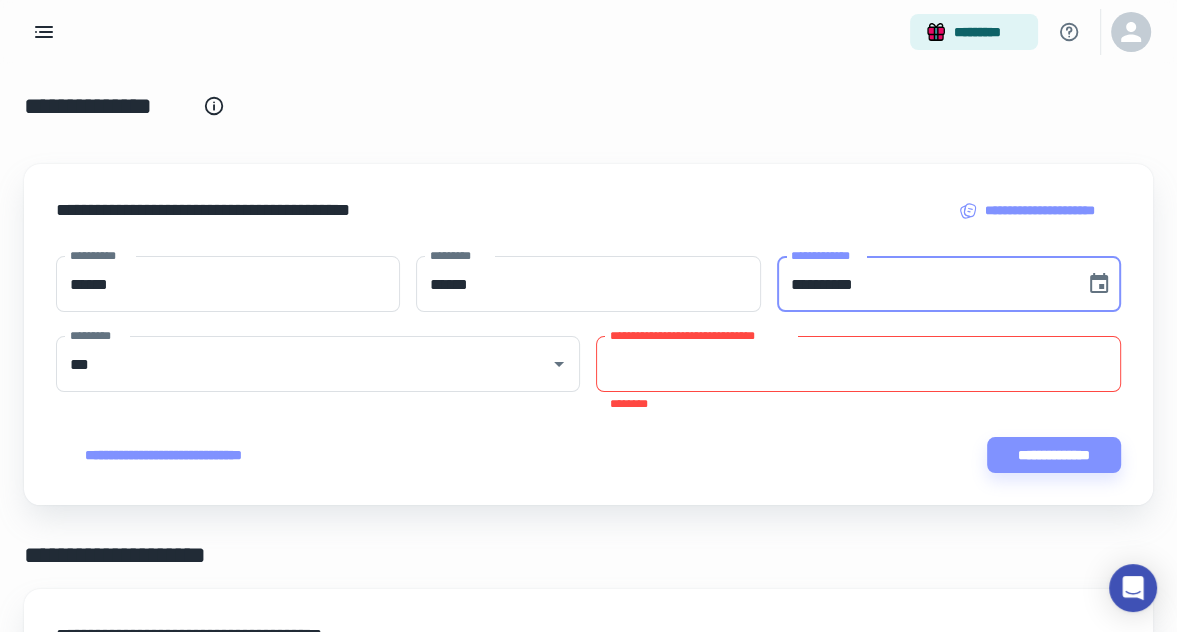 click on "**********" at bounding box center (924, 284) 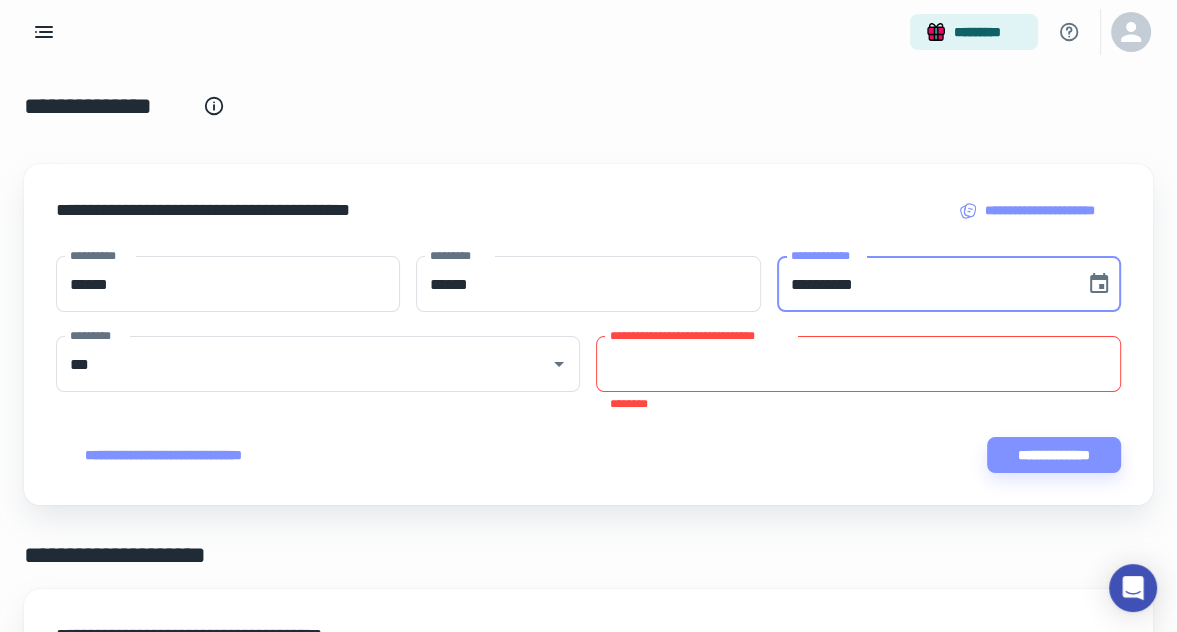 click on "**********" at bounding box center [924, 284] 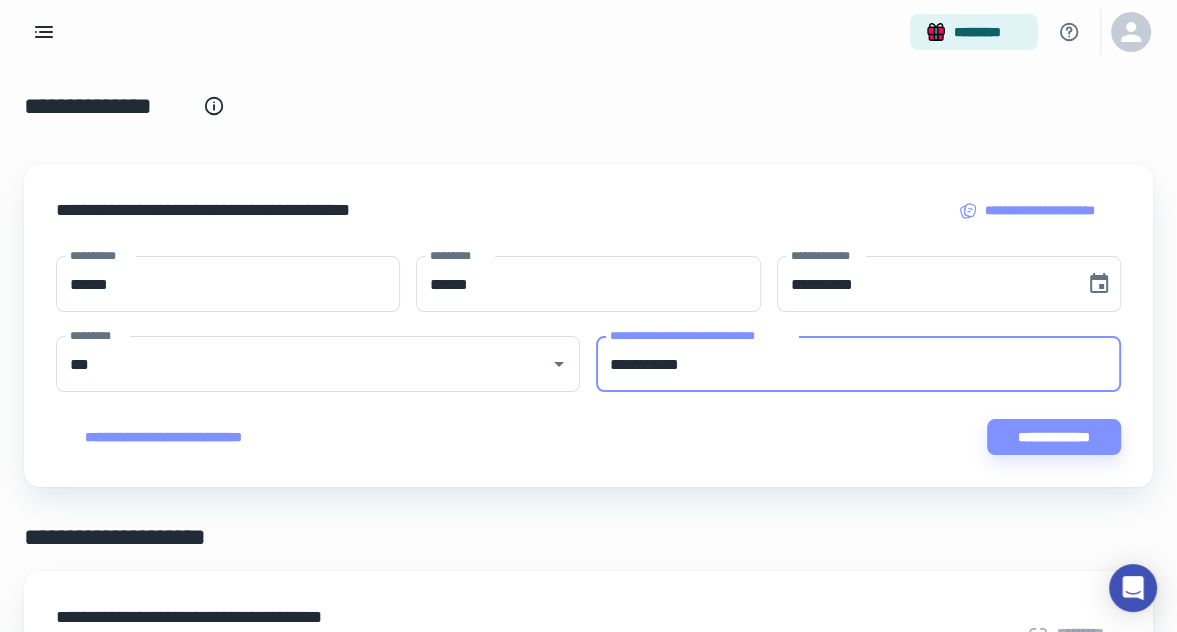 type on "**********" 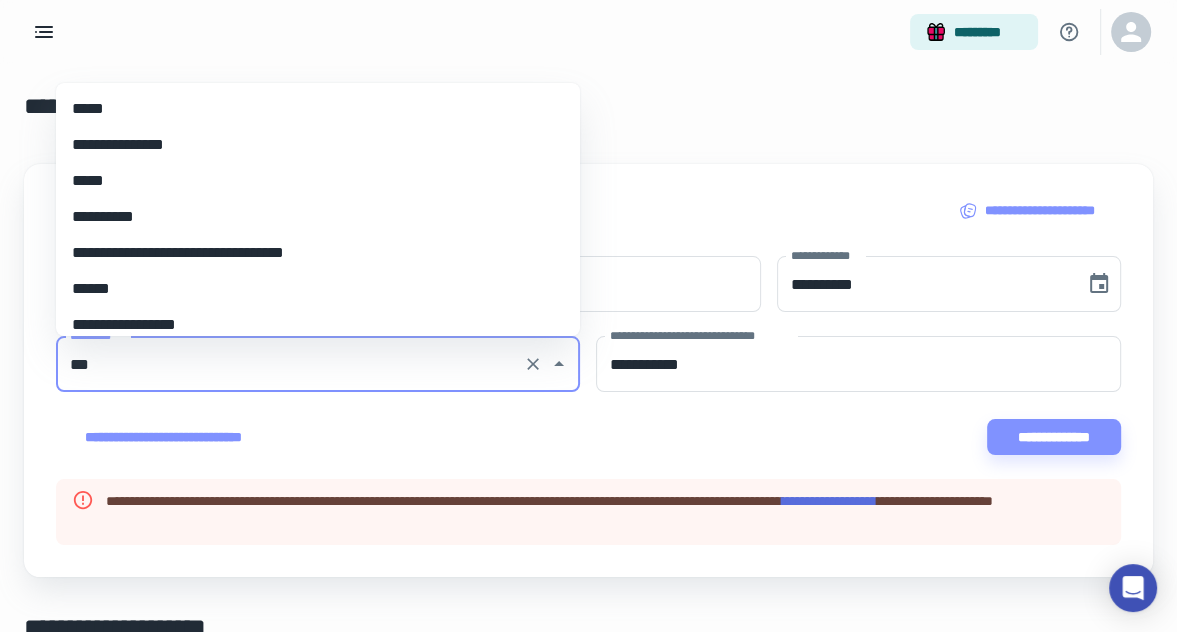 click on "***" at bounding box center [290, 364] 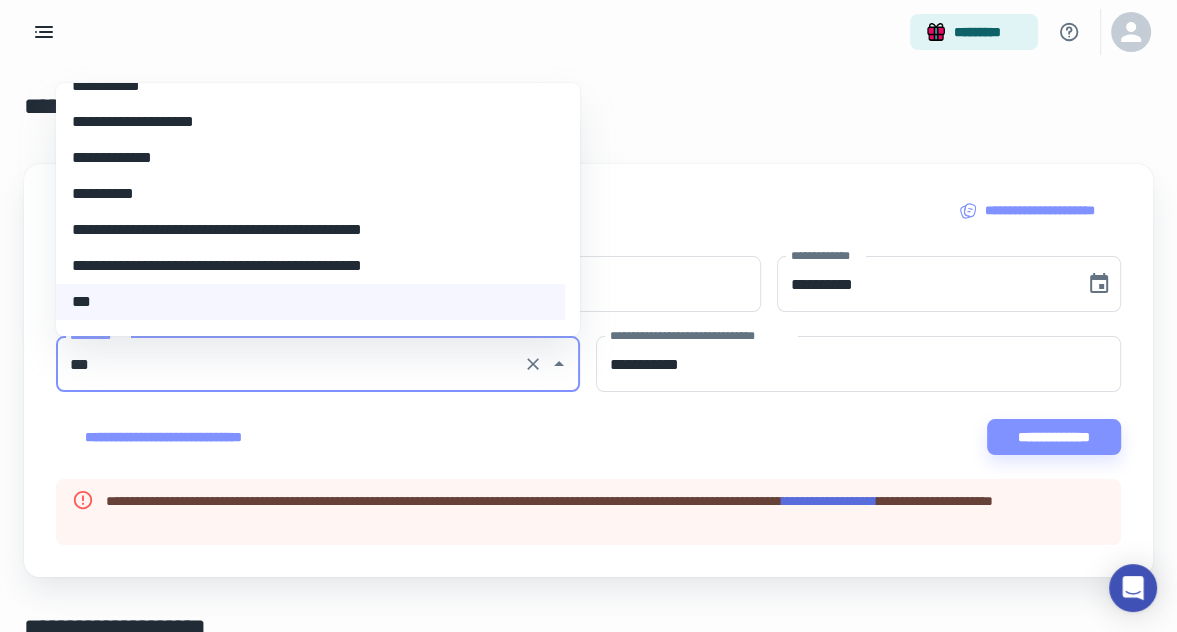 scroll, scrollTop: 8547, scrollLeft: 0, axis: vertical 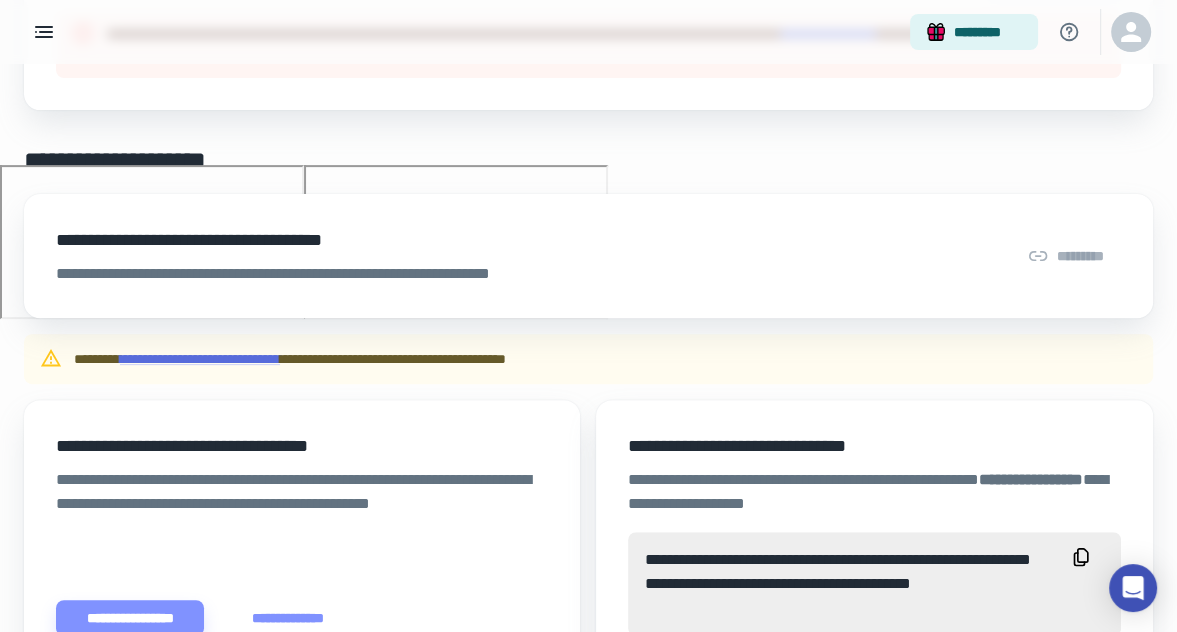 click on "**********" at bounding box center [588, 256] 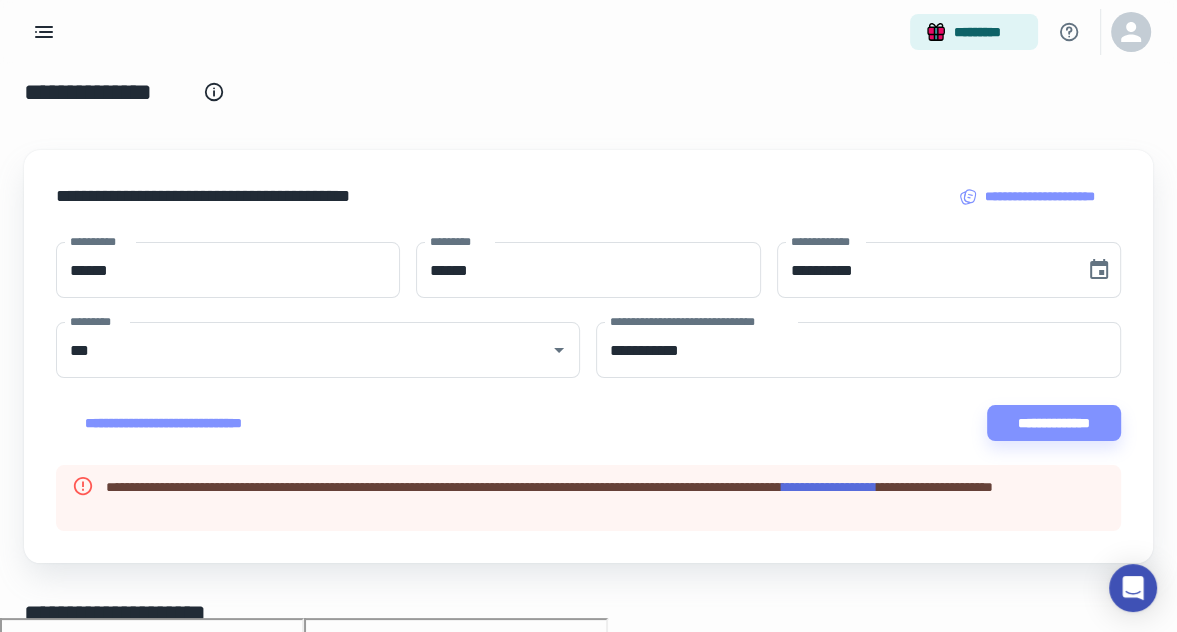 scroll, scrollTop: 0, scrollLeft: 0, axis: both 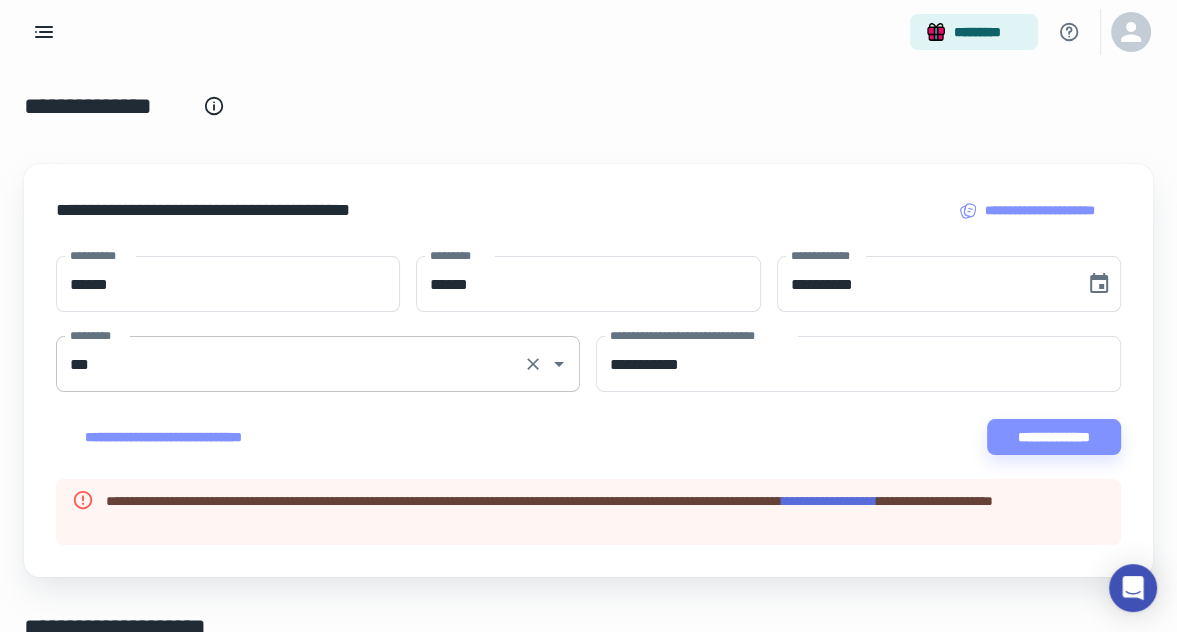 click on "***" at bounding box center (290, 364) 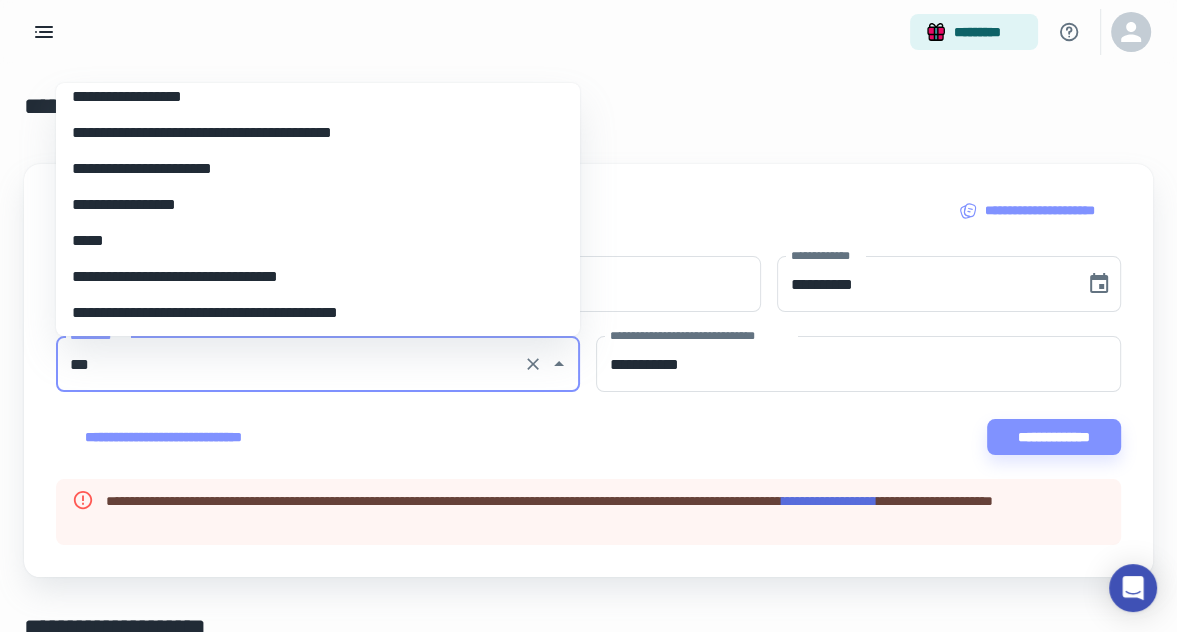 scroll, scrollTop: 5260, scrollLeft: 0, axis: vertical 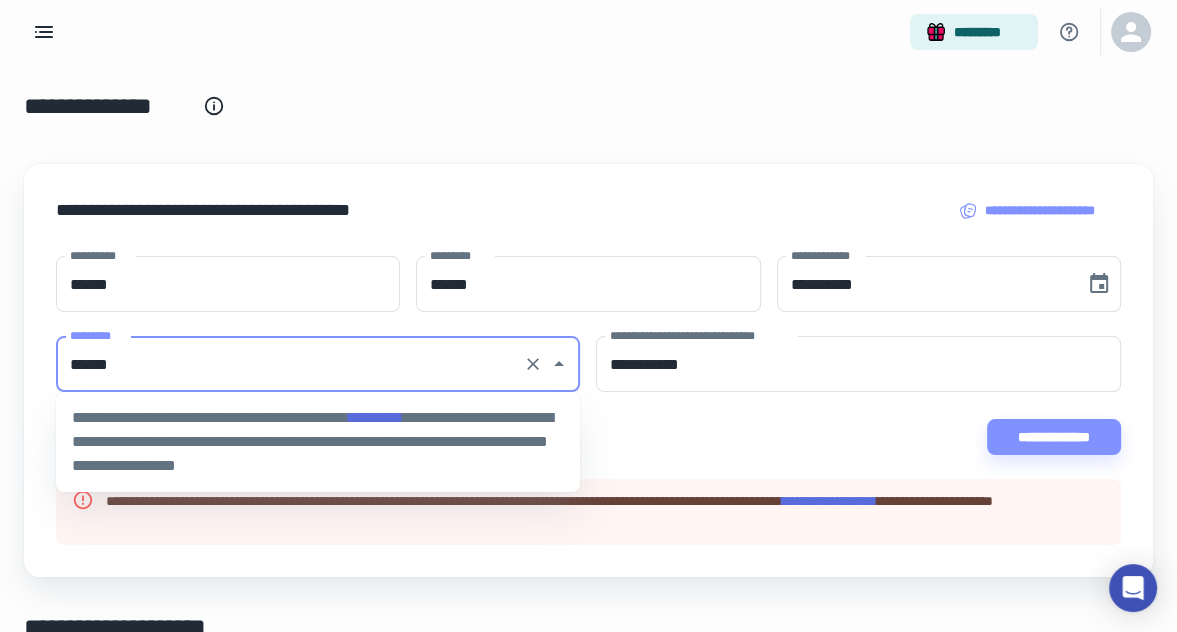 click on "*********" at bounding box center [376, 417] 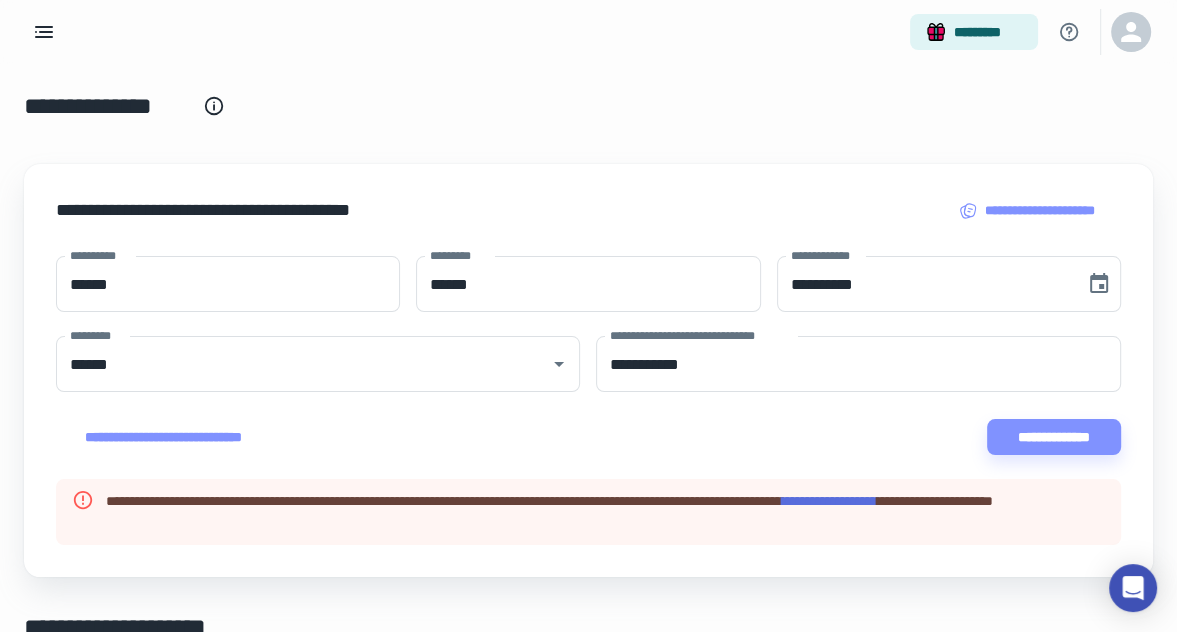 type on "***" 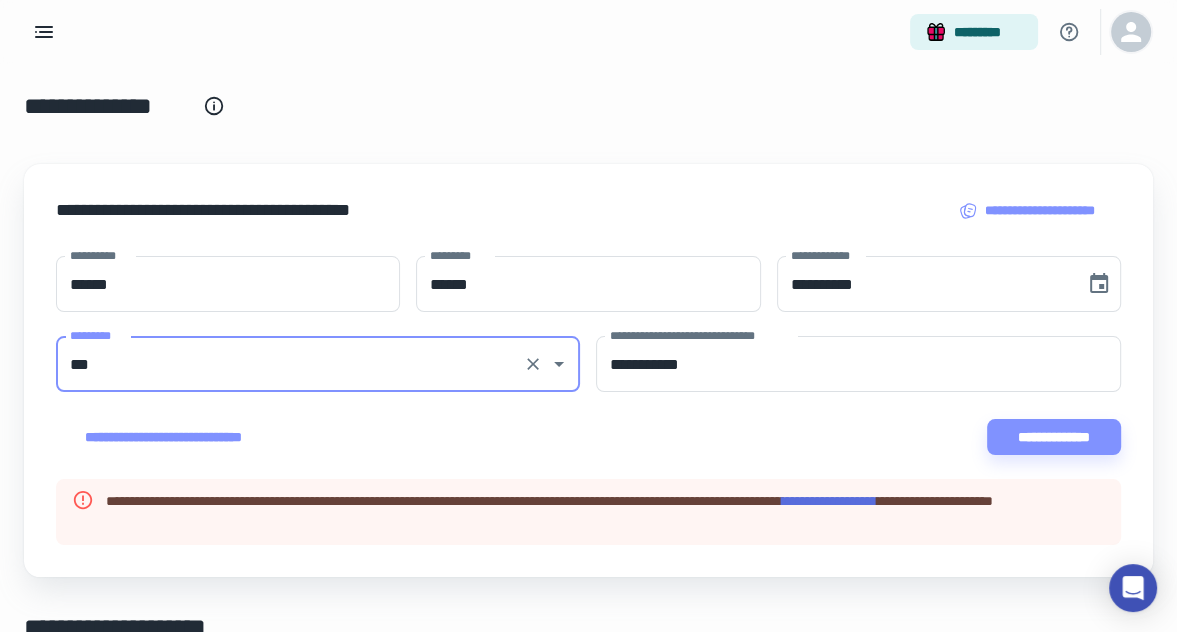 click 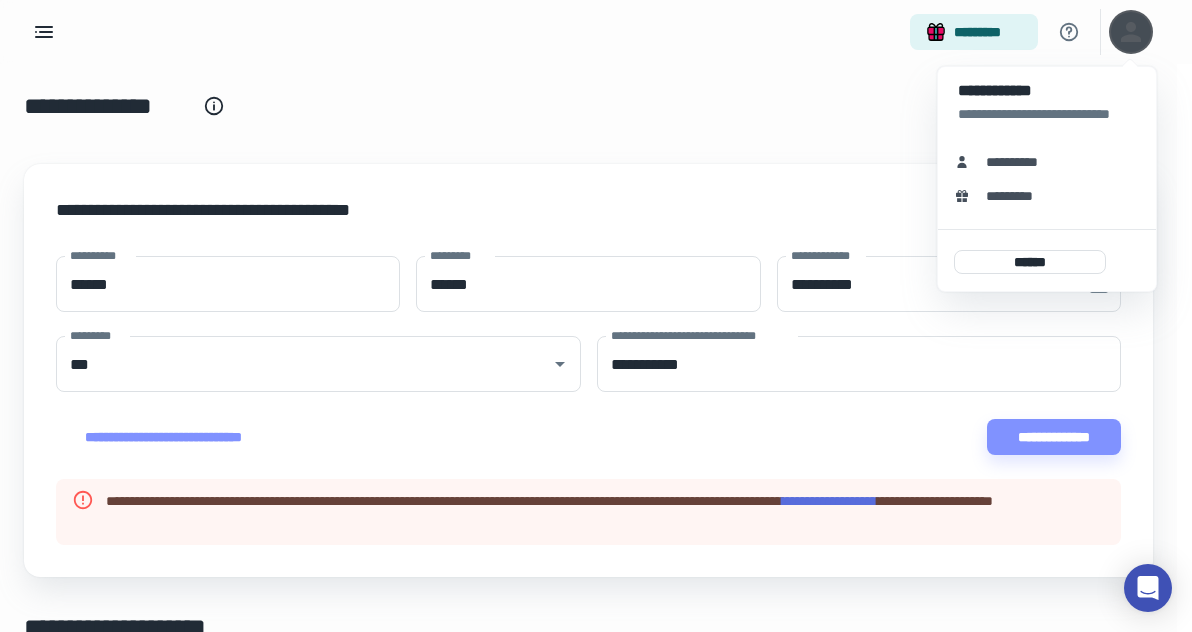 click on "**********" at bounding box center [1019, 162] 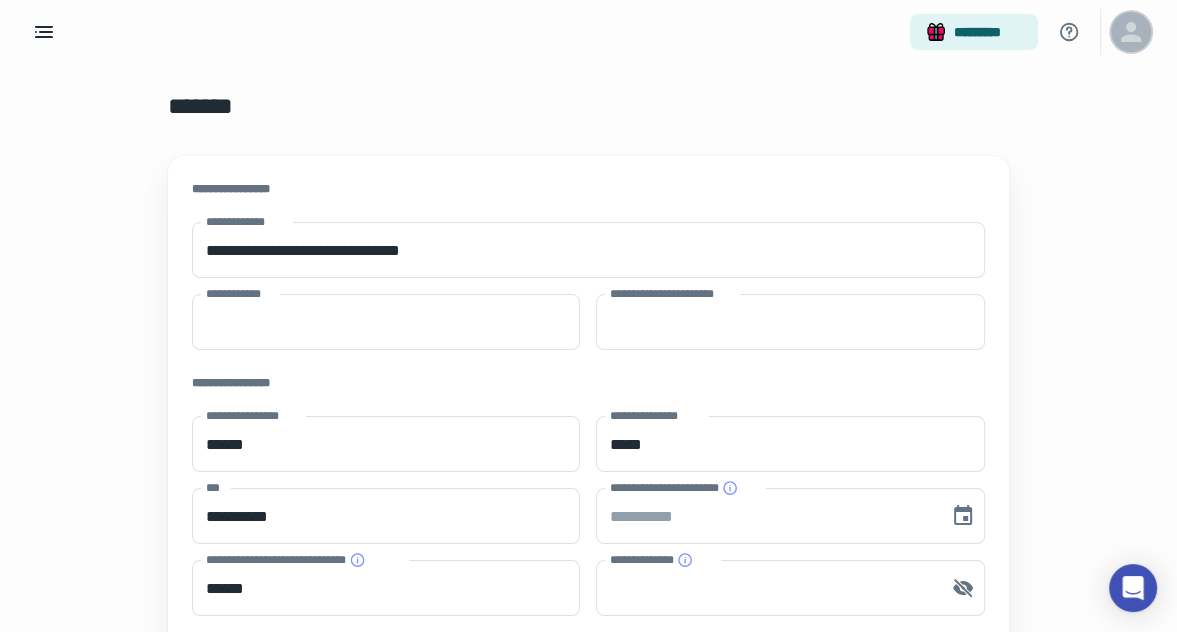 click 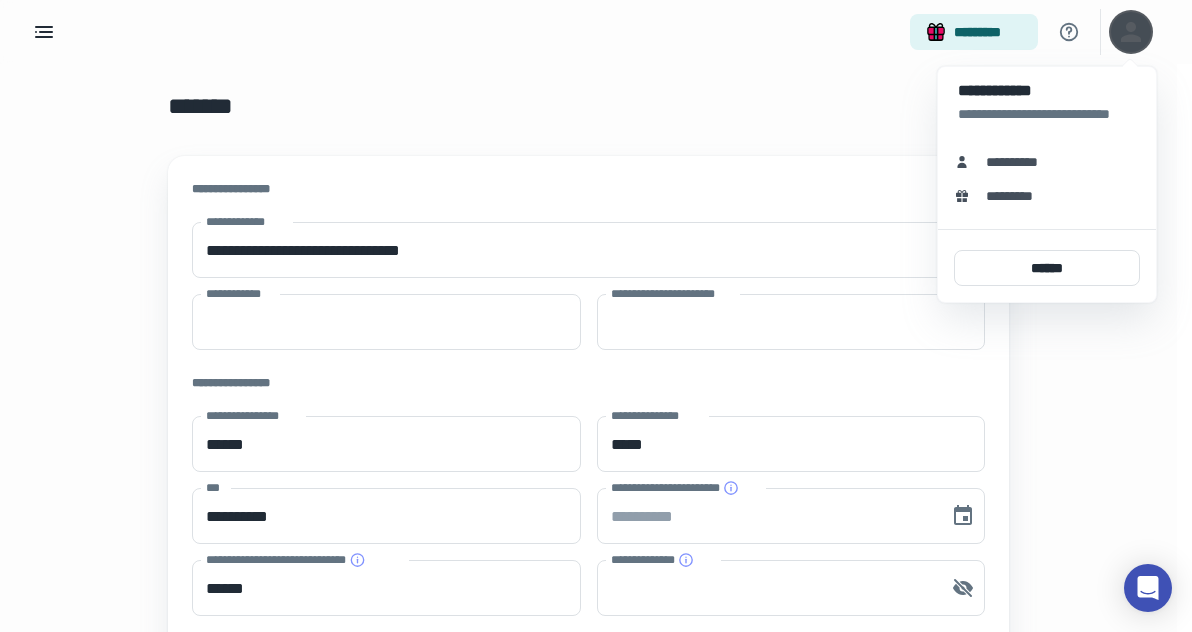 click on "**********" at bounding box center [1047, 162] 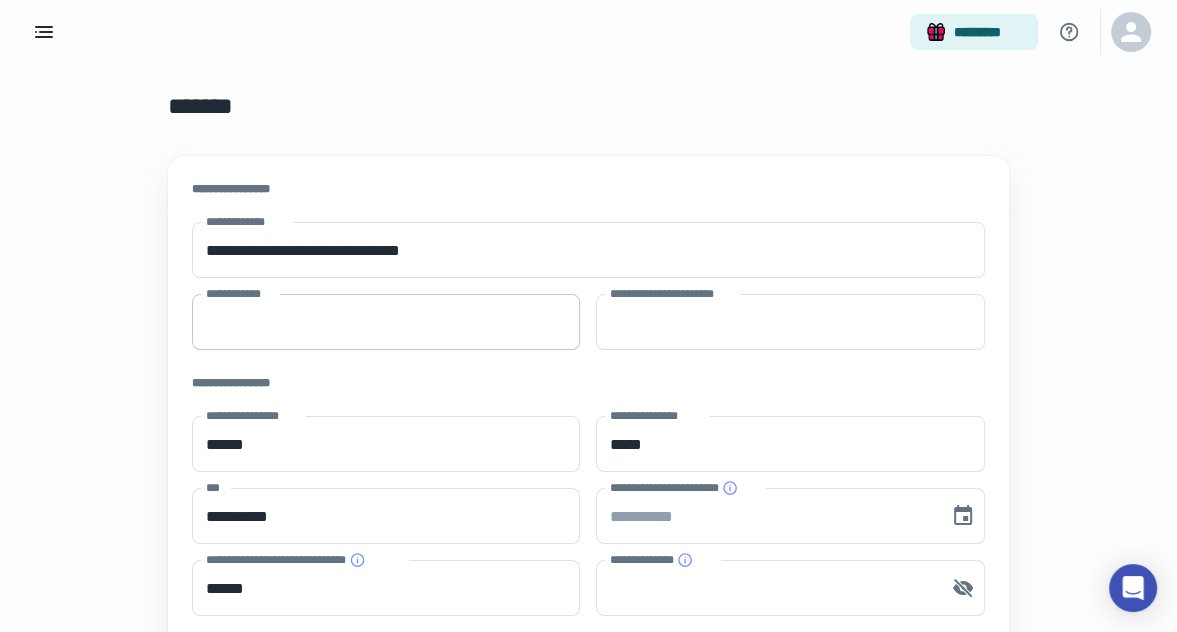 click on "**********" at bounding box center [386, 322] 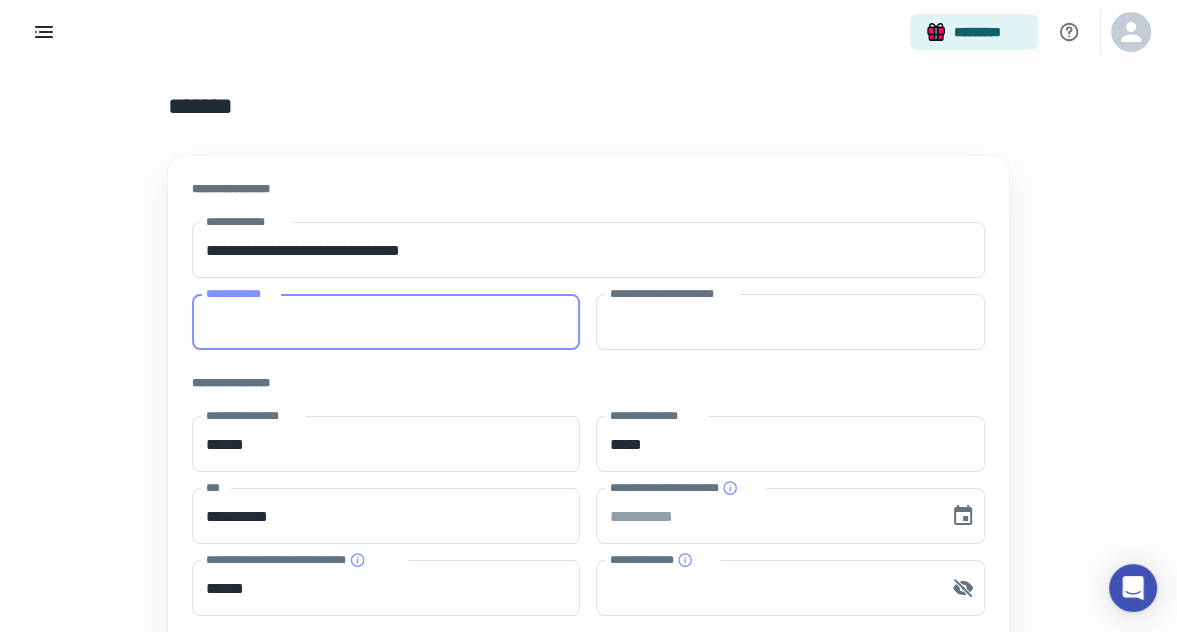 paste on "*********" 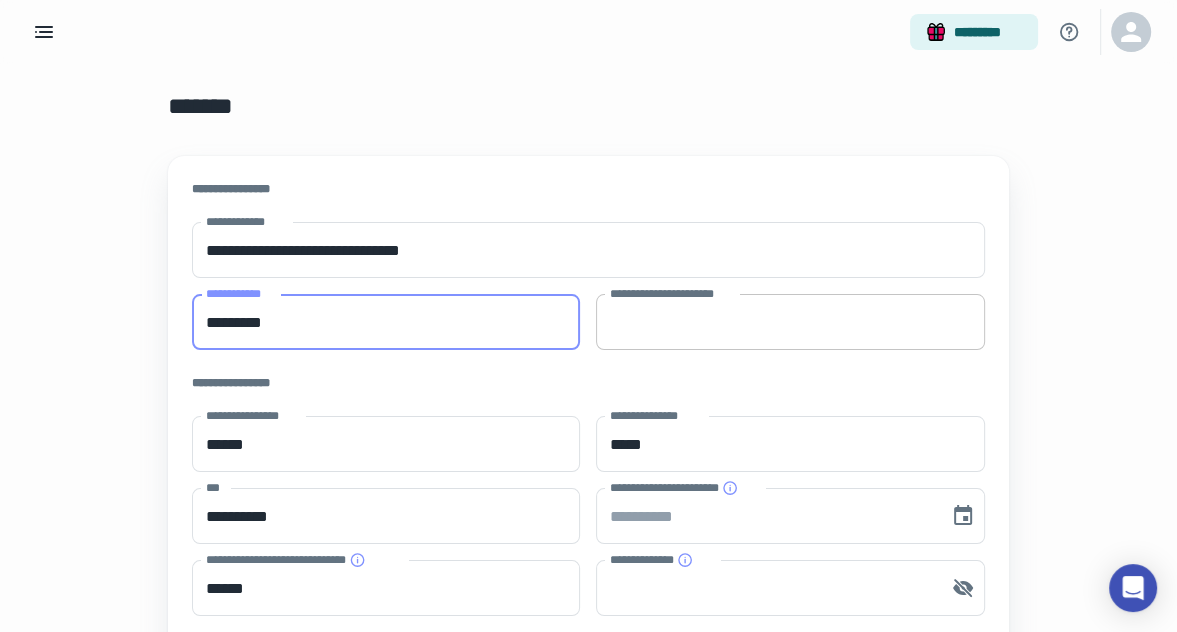 type on "*********" 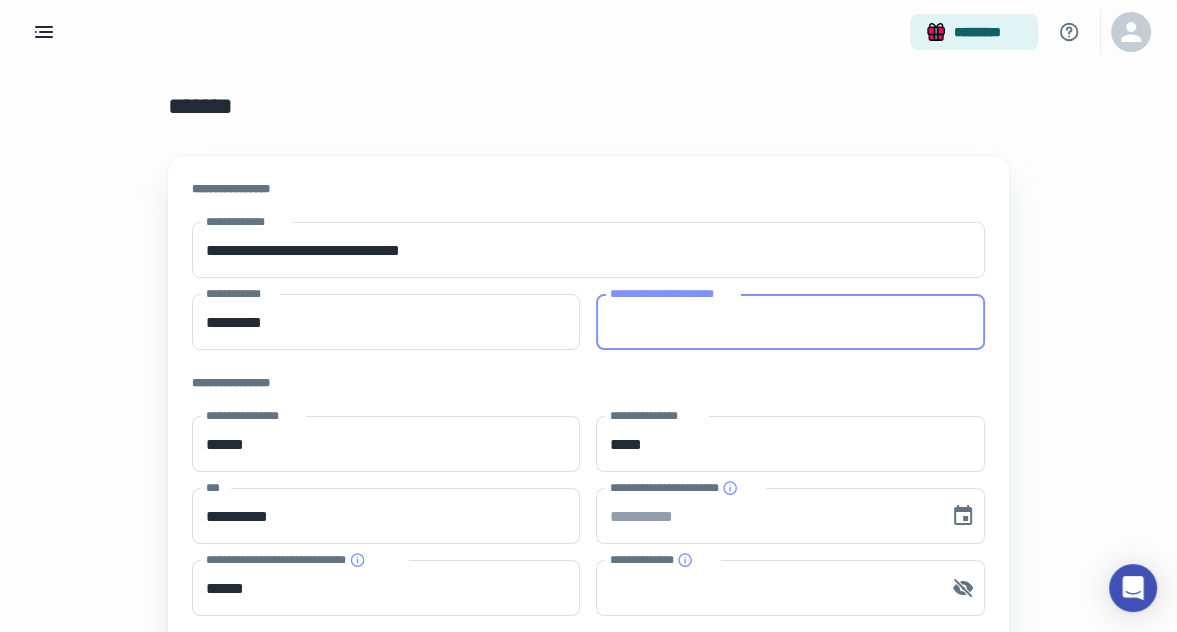 paste on "**********" 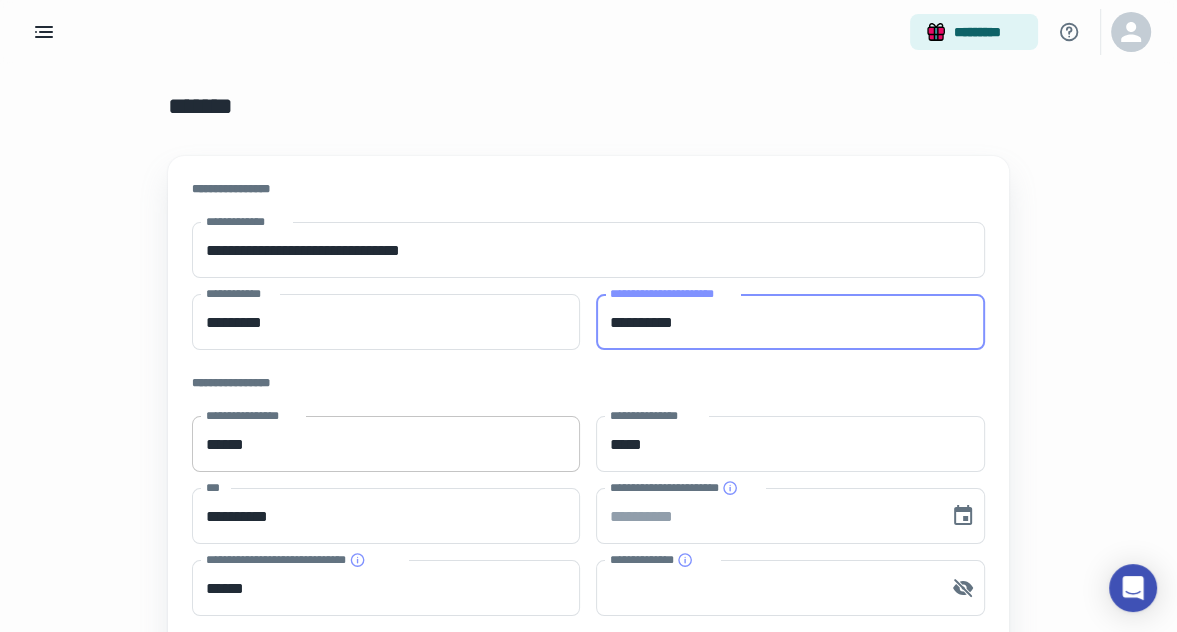 scroll, scrollTop: 233, scrollLeft: 0, axis: vertical 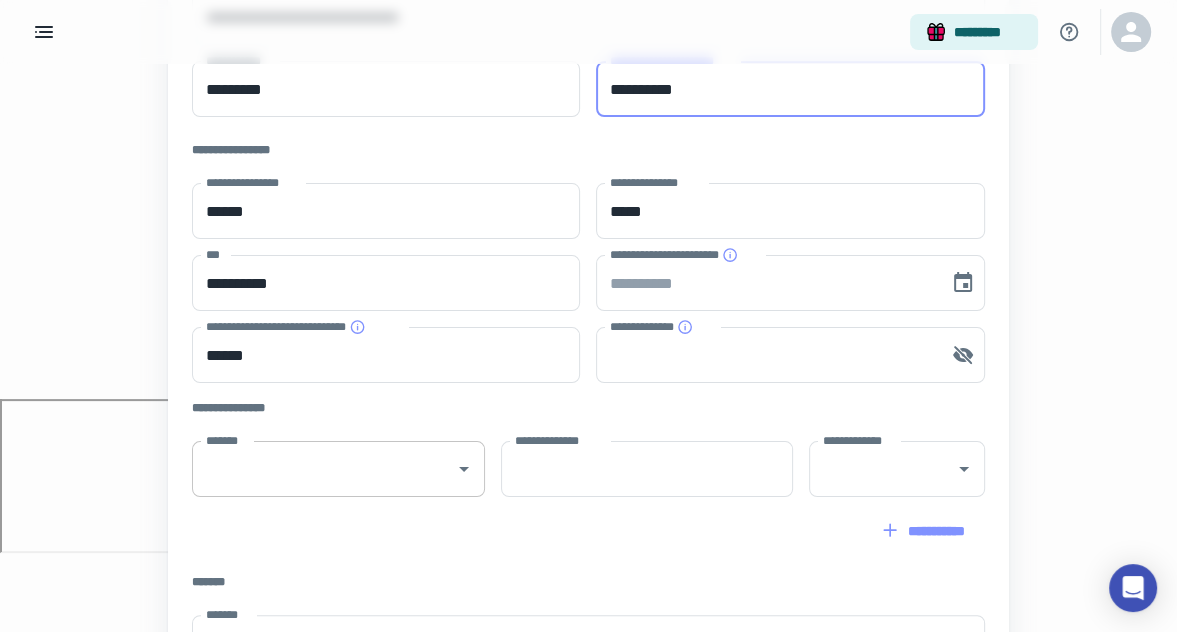 click on "*******" at bounding box center [338, 469] 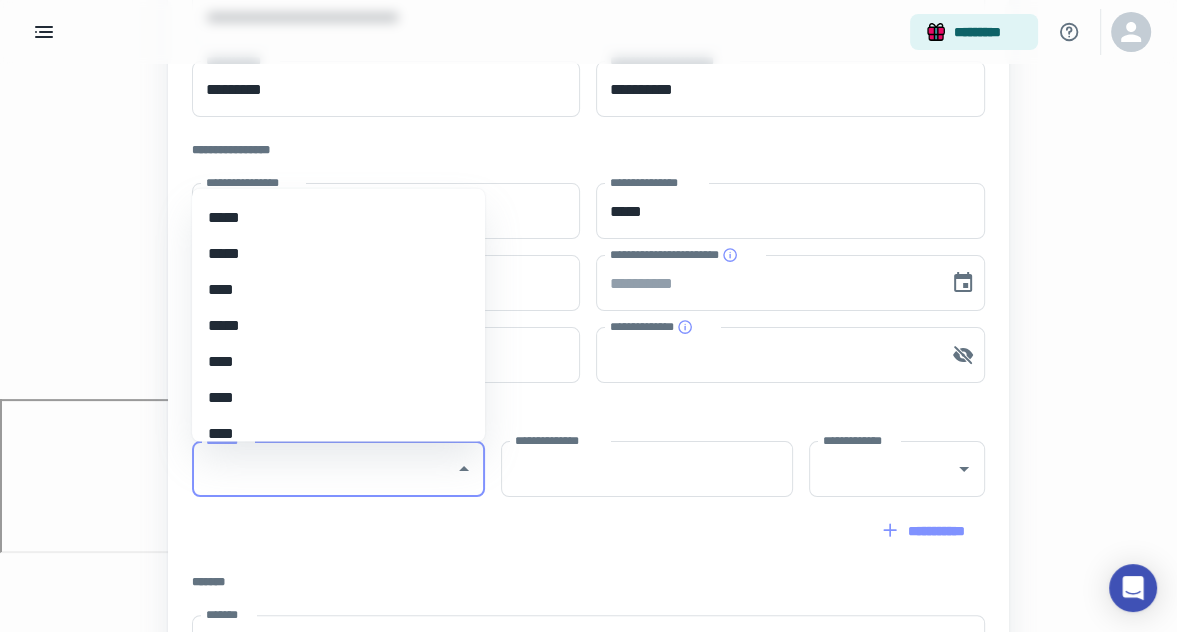 scroll, scrollTop: 466, scrollLeft: 0, axis: vertical 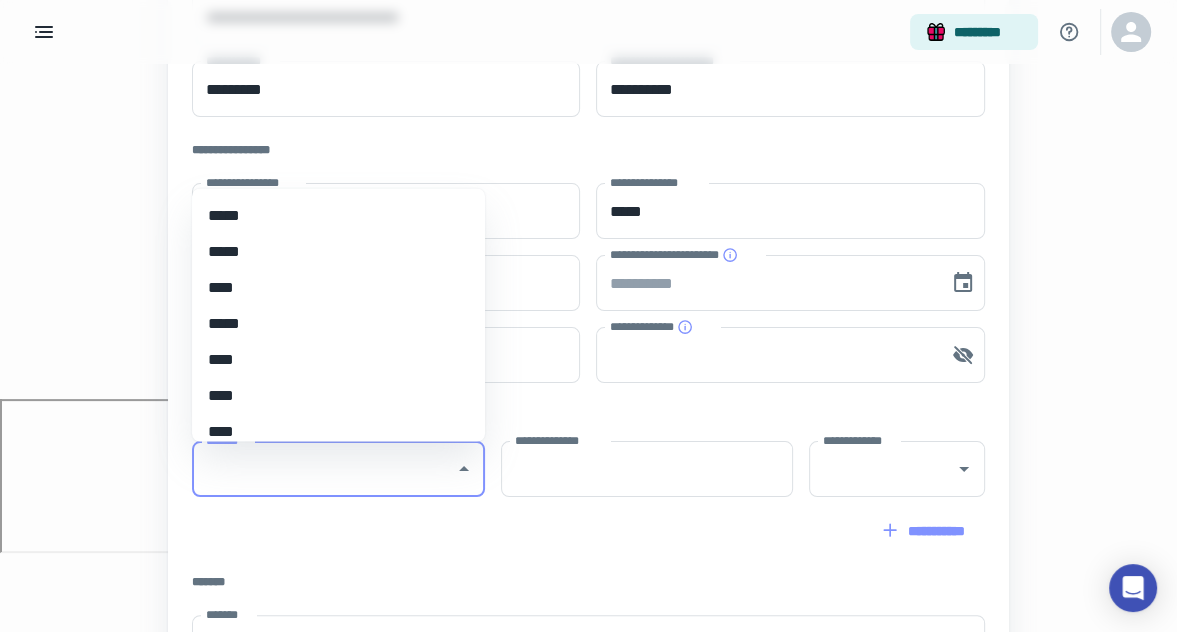 click on "****" at bounding box center [331, 397] 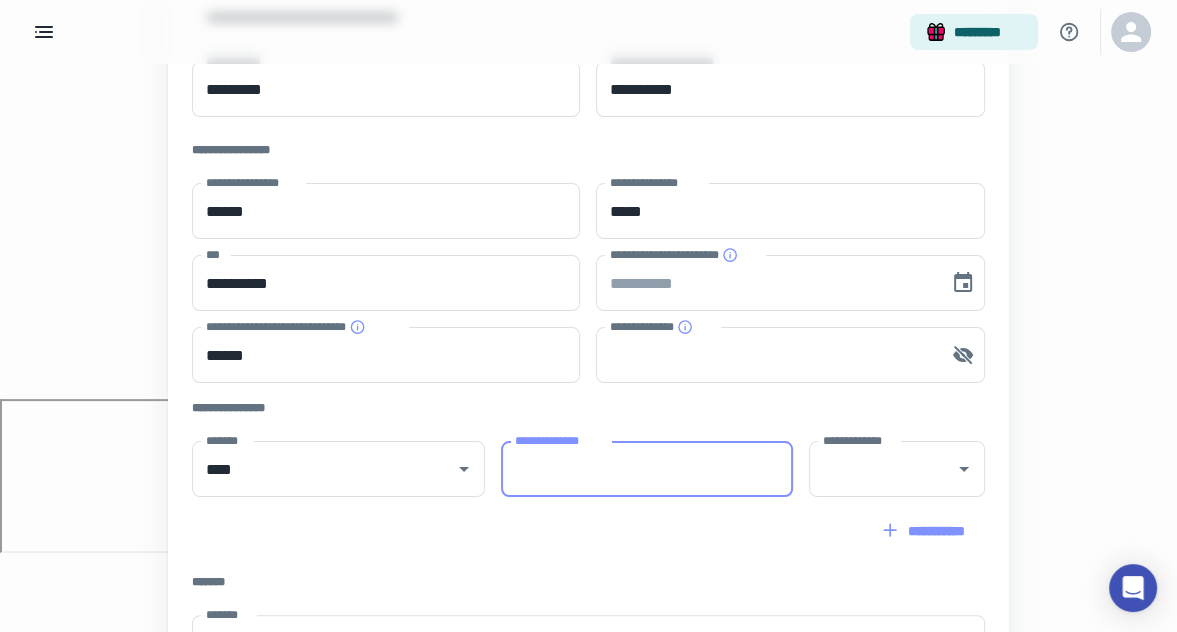 click on "**********" at bounding box center (647, 469) 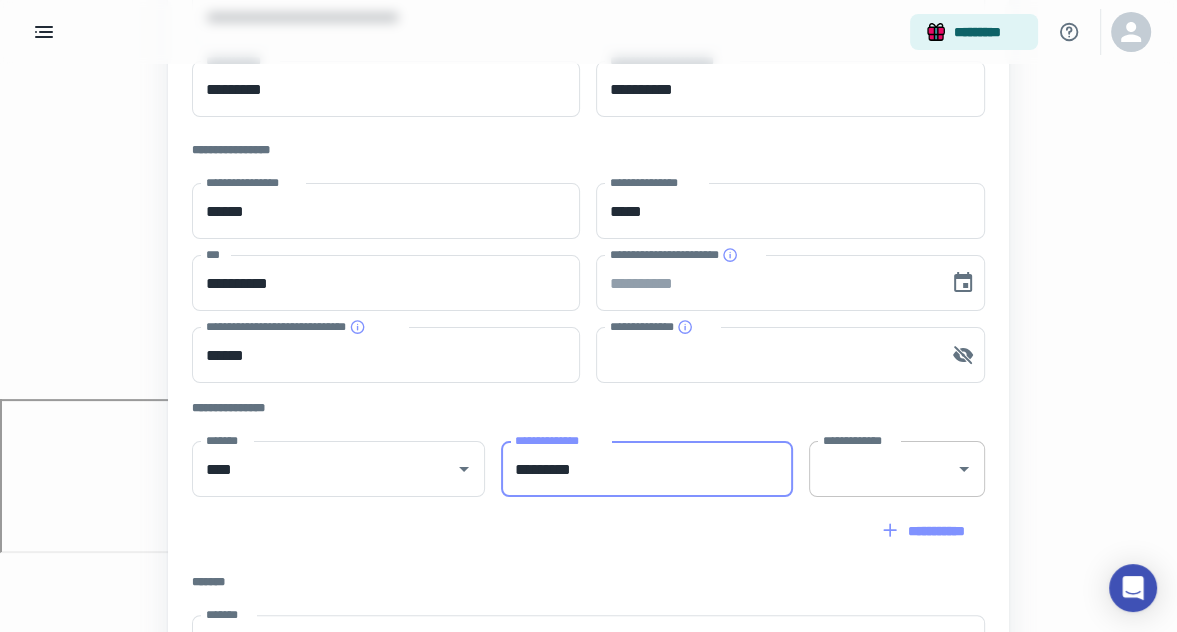 click on "**********" at bounding box center (897, 469) 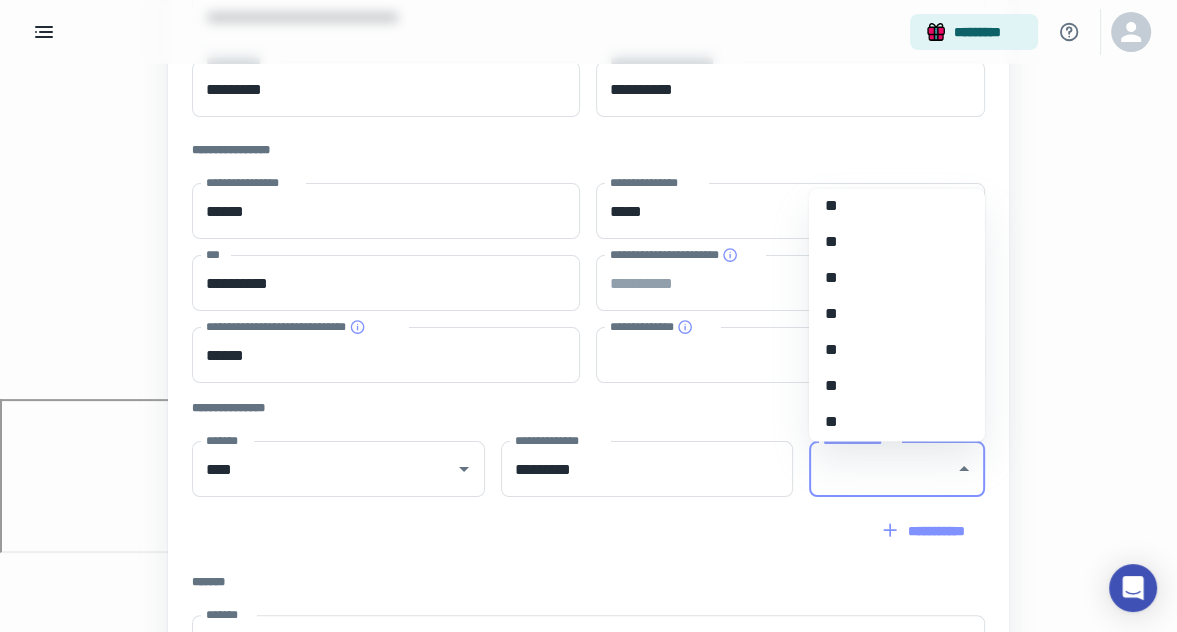 scroll, scrollTop: 933, scrollLeft: 0, axis: vertical 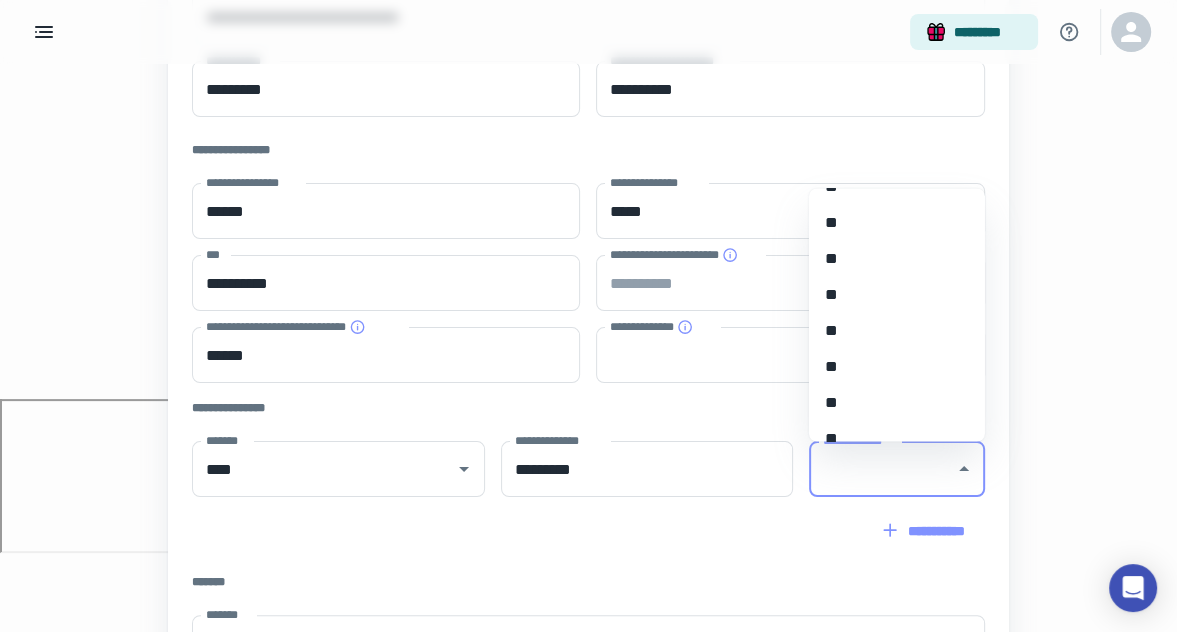 click on "**" at bounding box center (889, 368) 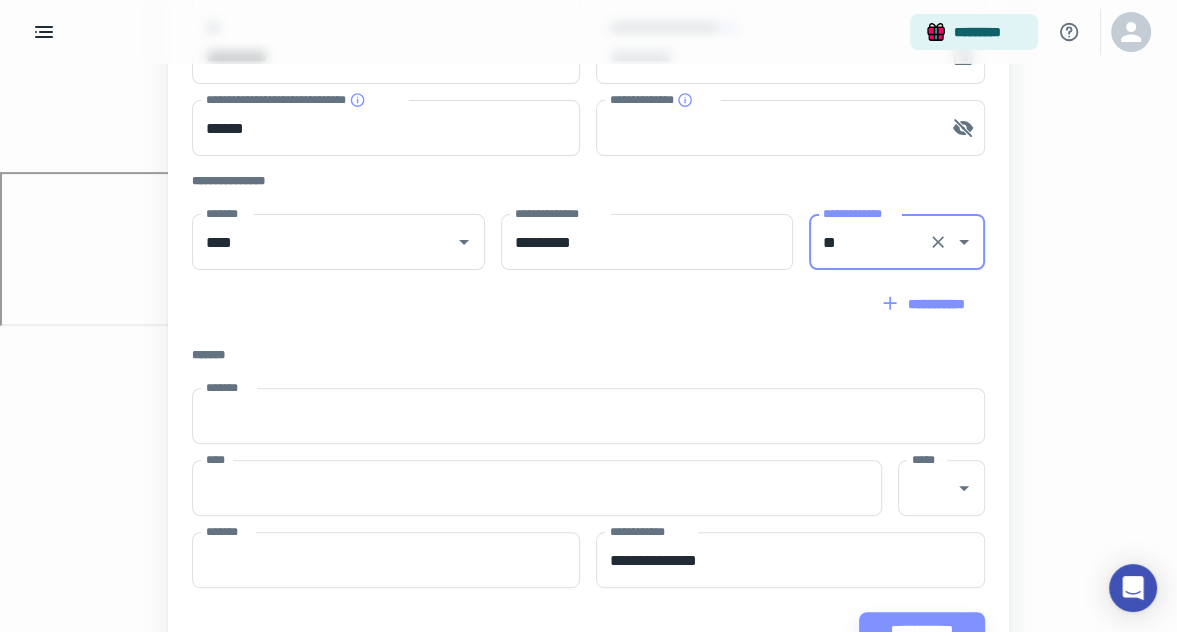 scroll, scrollTop: 467, scrollLeft: 0, axis: vertical 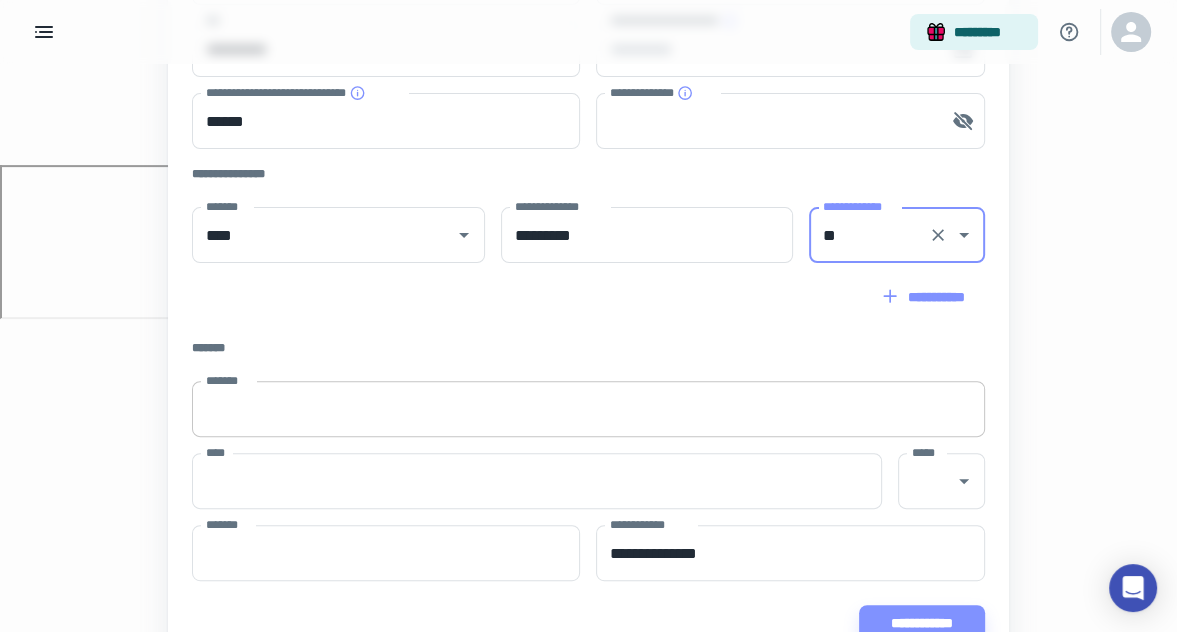 click on "*******" at bounding box center (588, 409) 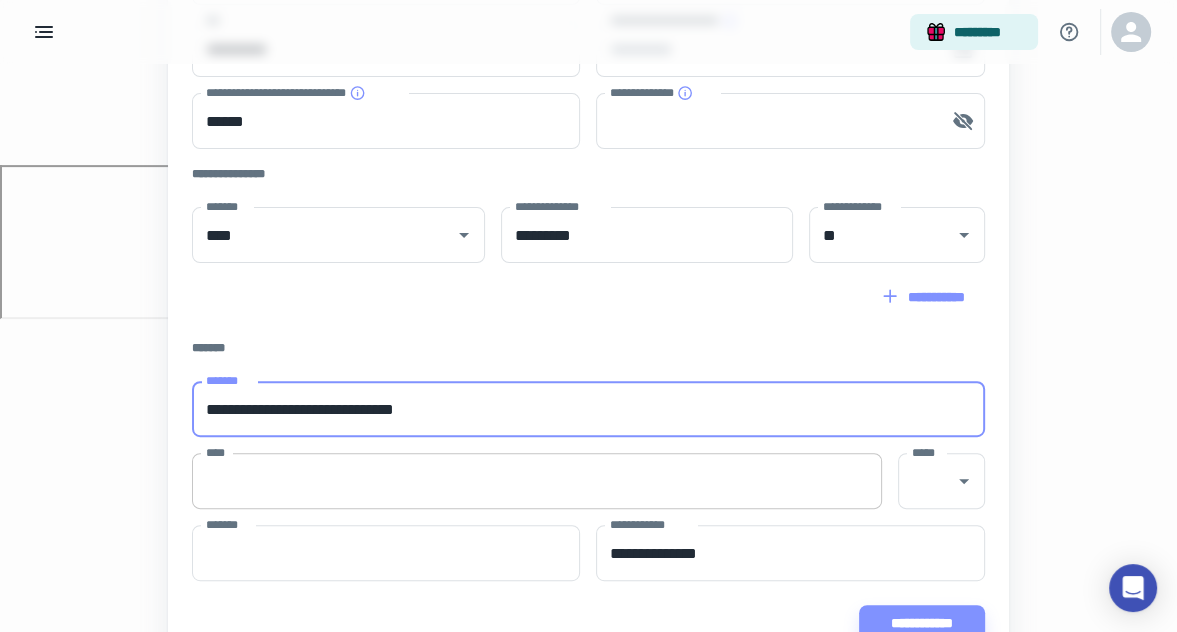 type on "**********" 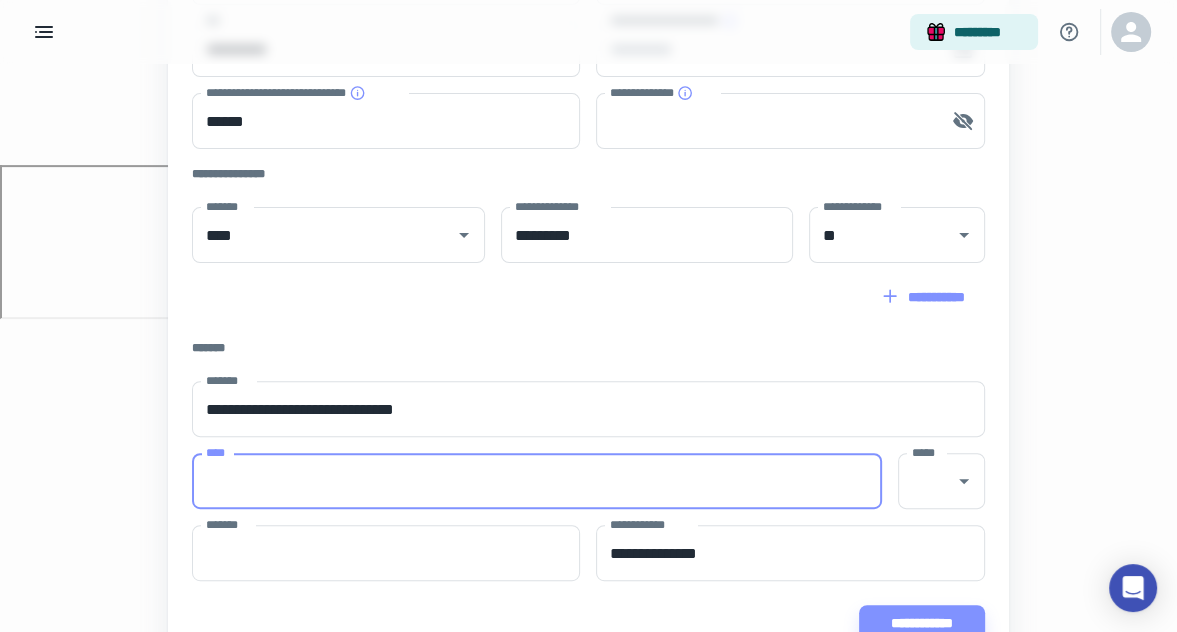 click on "****" at bounding box center (537, 481) 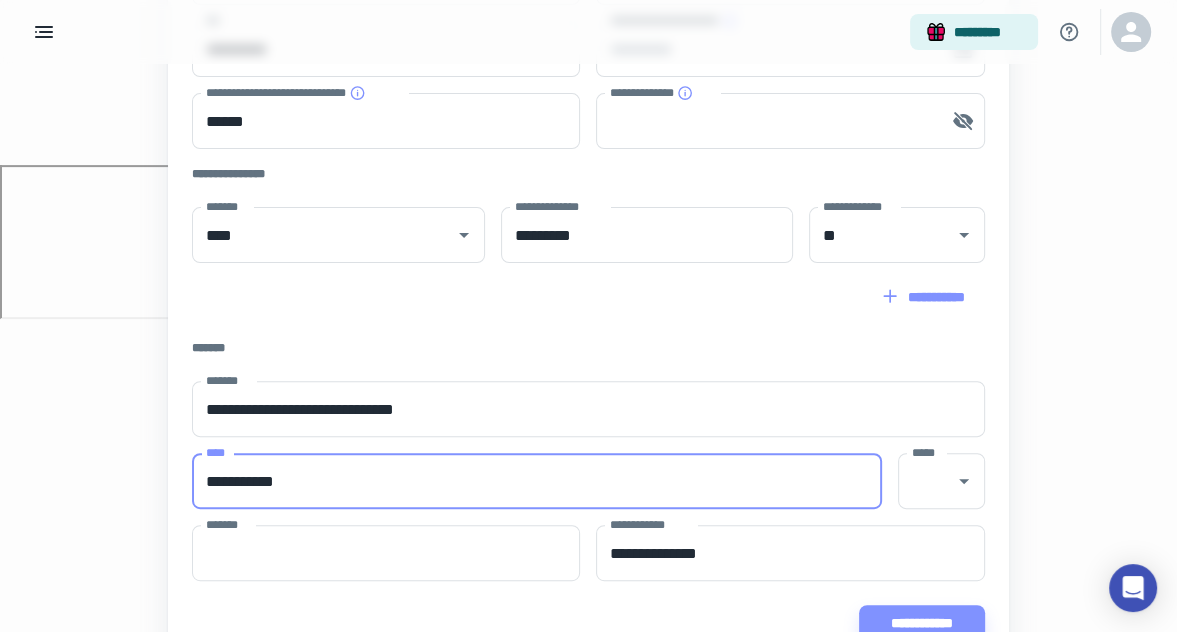 type on "**********" 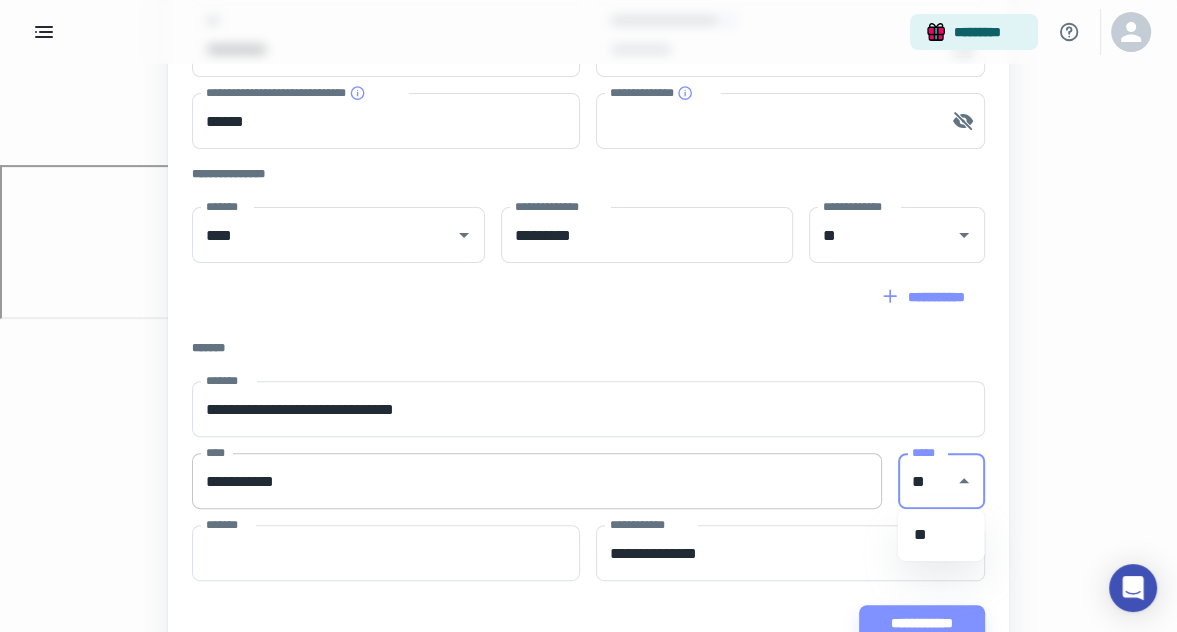 type on "**" 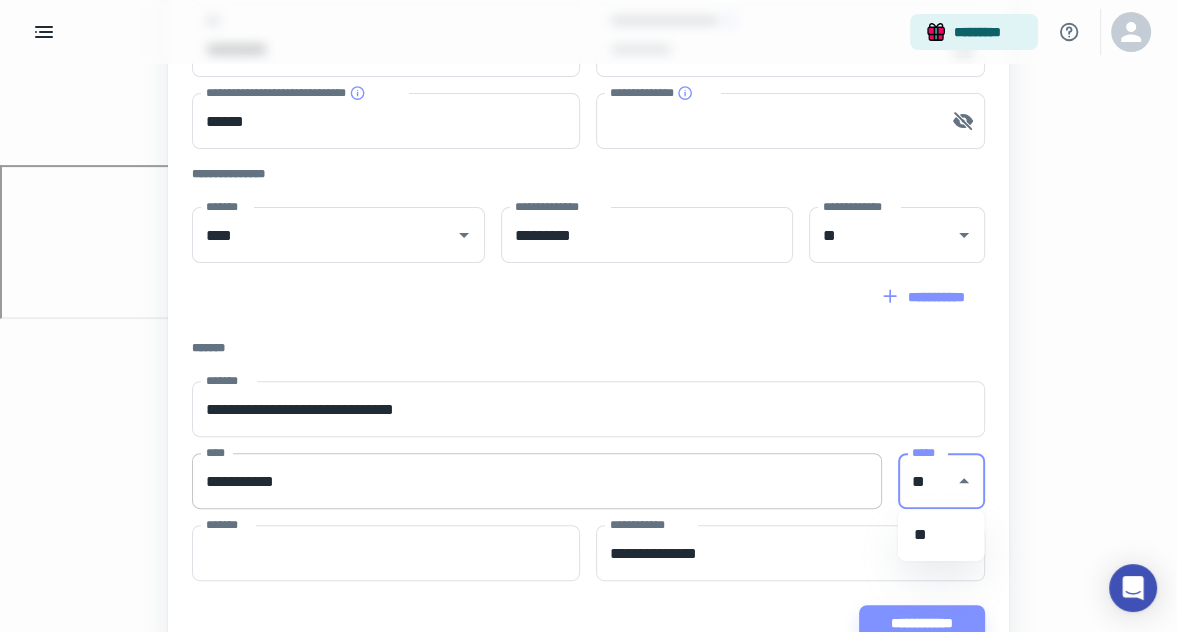 type 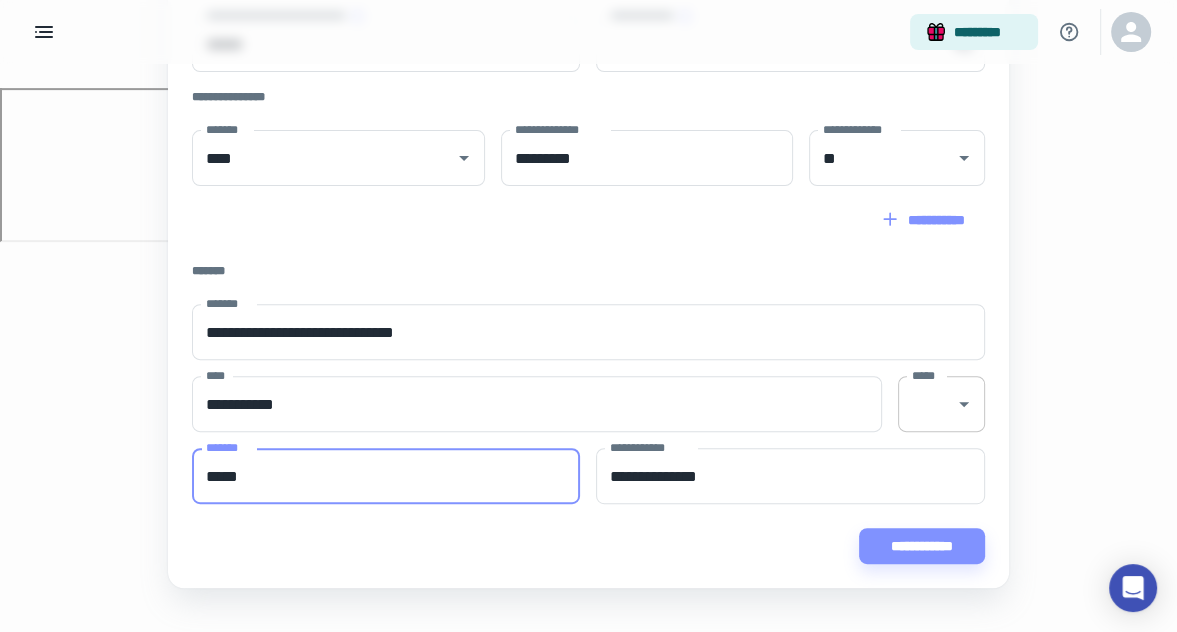 scroll, scrollTop: 580, scrollLeft: 0, axis: vertical 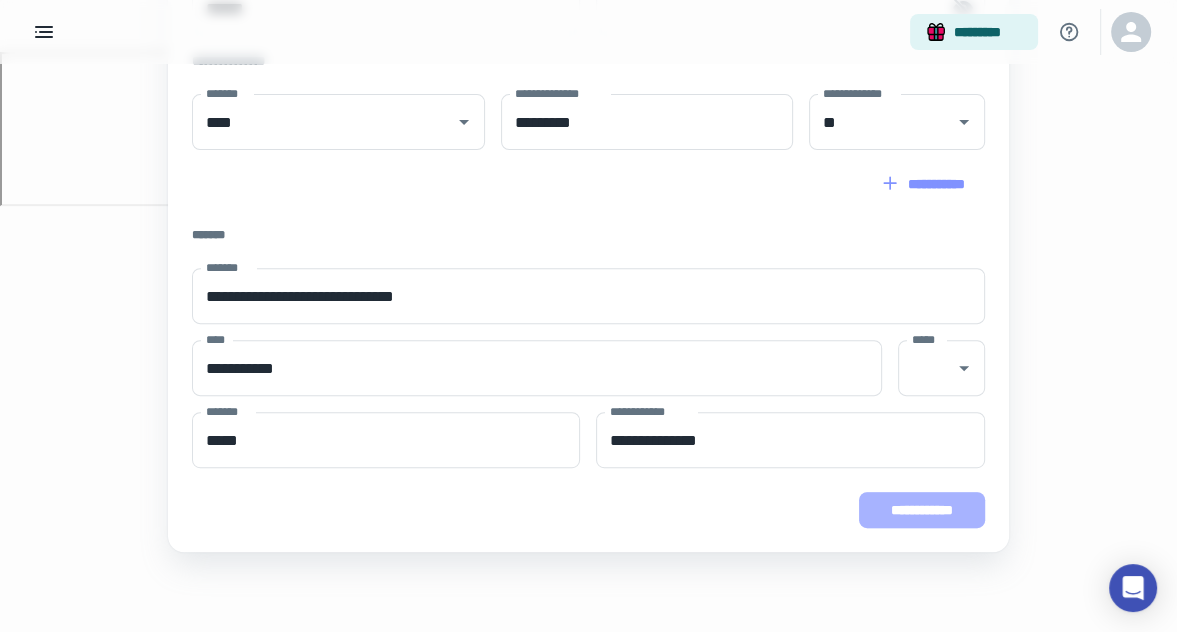 click on "**********" at bounding box center (922, 510) 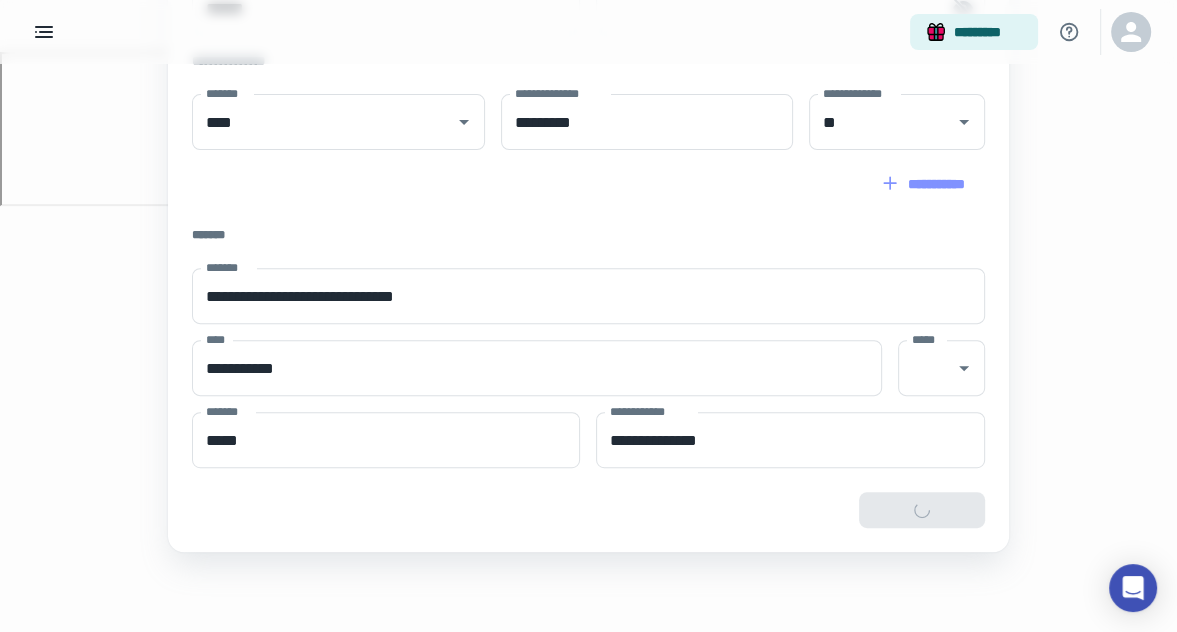 type on "**********" 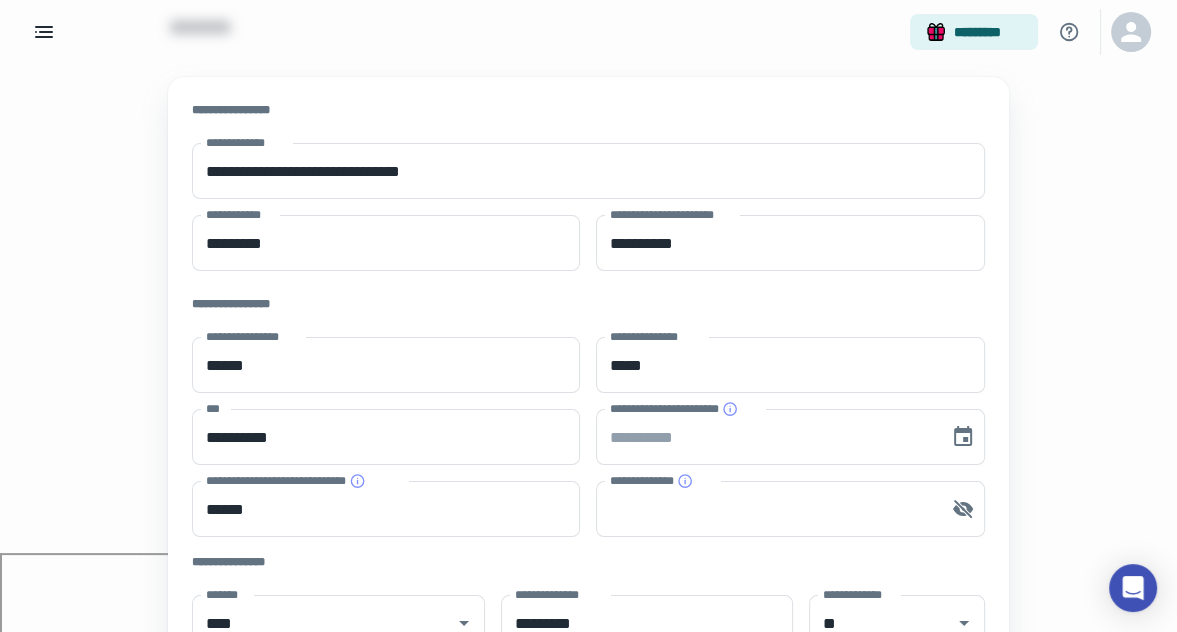 scroll, scrollTop: 0, scrollLeft: 0, axis: both 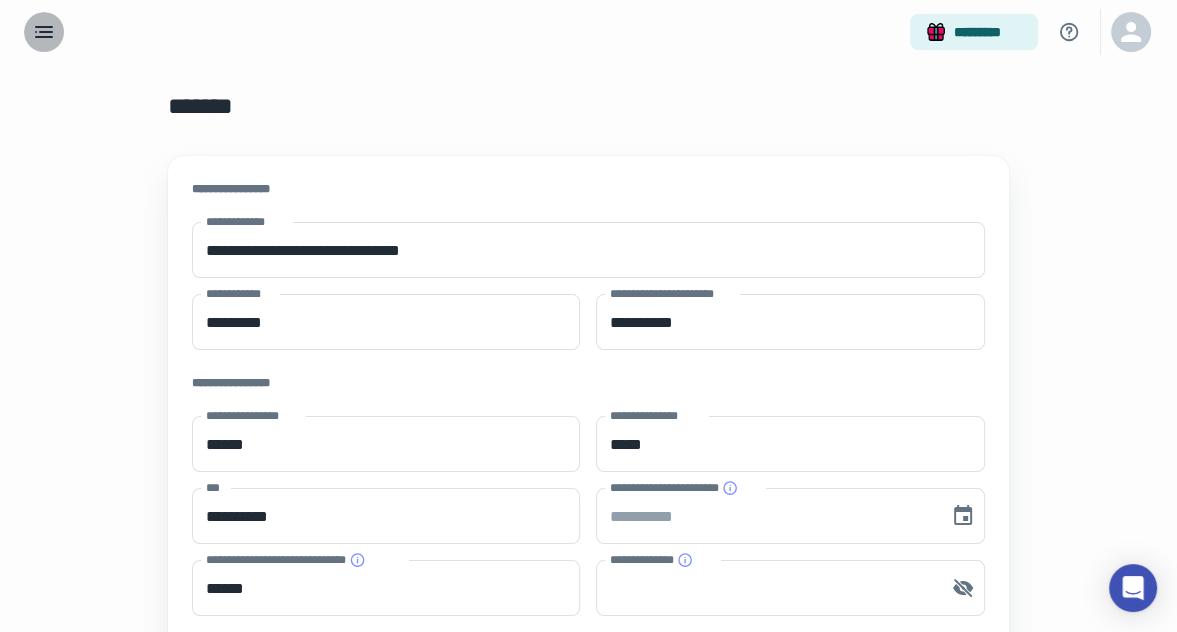 click 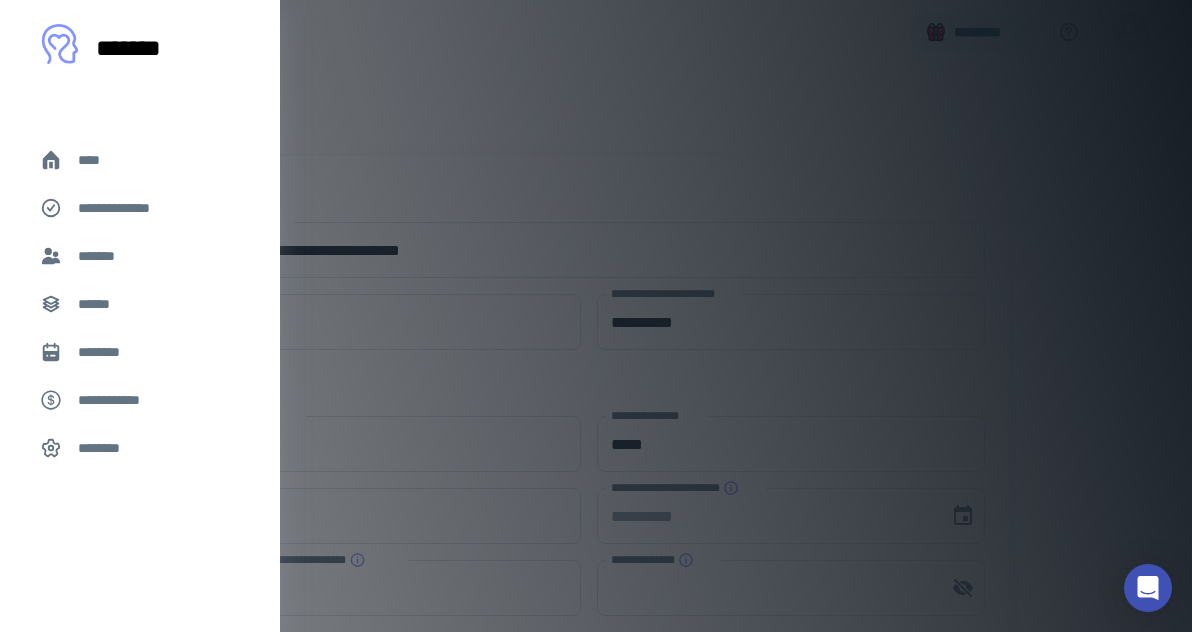 click on "****" at bounding box center (97, 160) 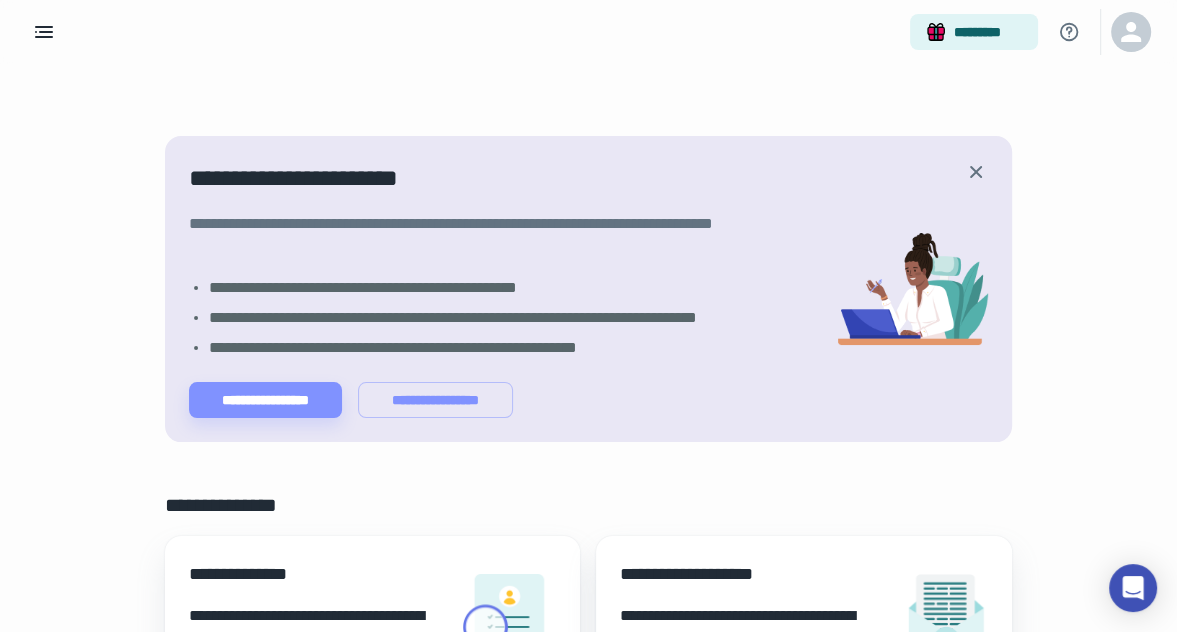scroll, scrollTop: 466, scrollLeft: 0, axis: vertical 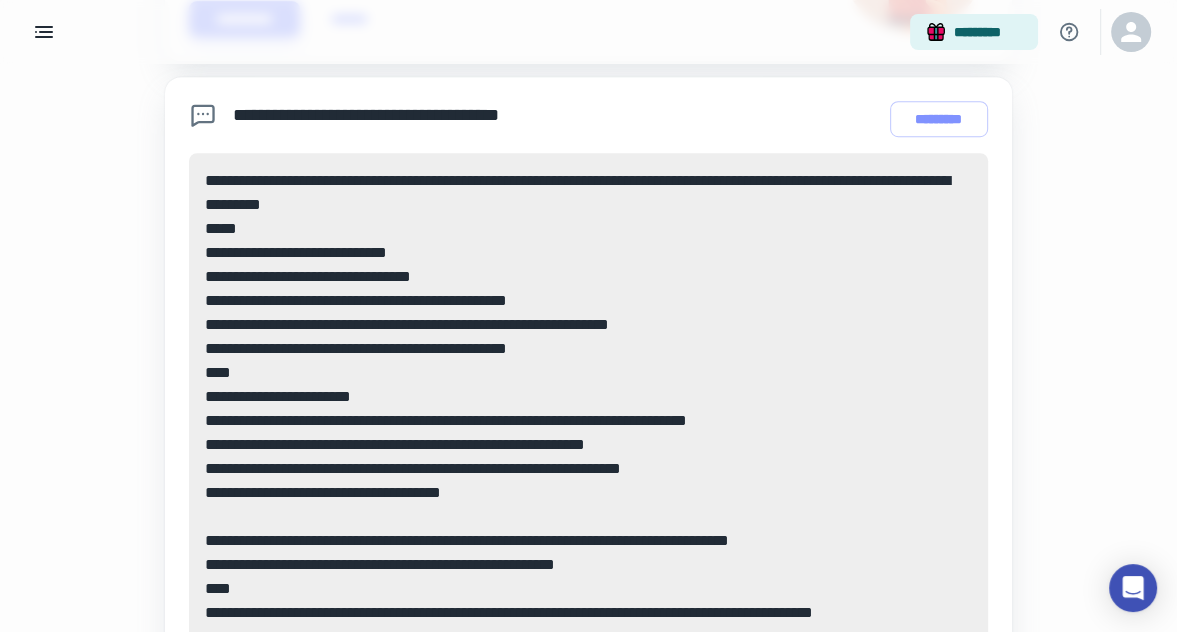 click on "**********" at bounding box center [588, 397] 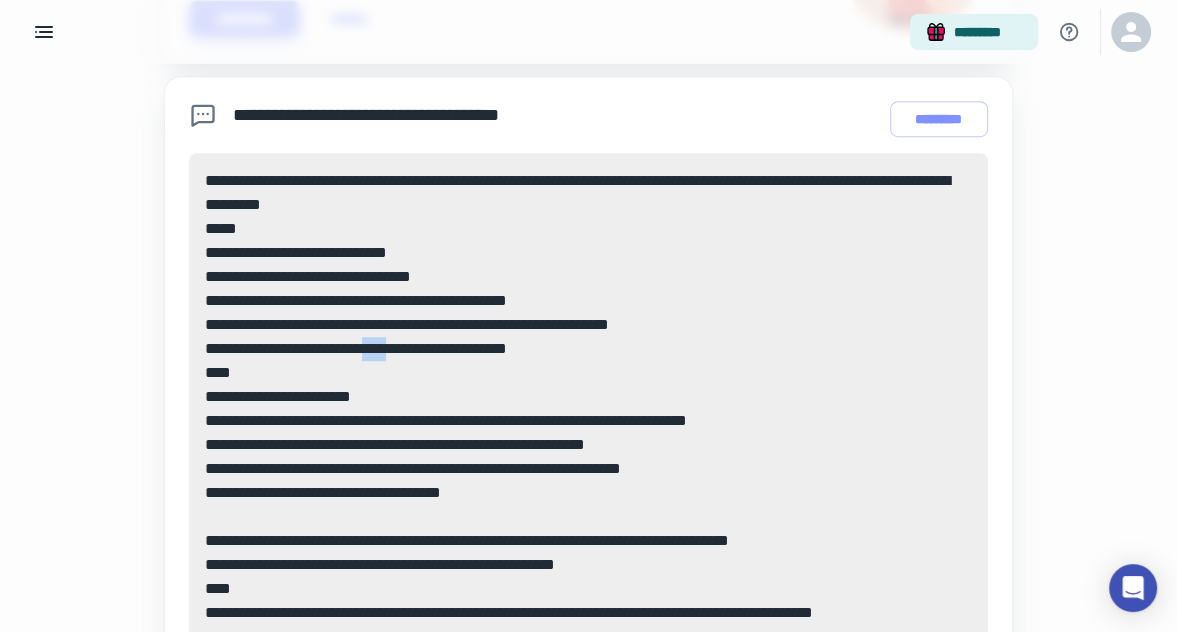 click on "**********" at bounding box center [588, 397] 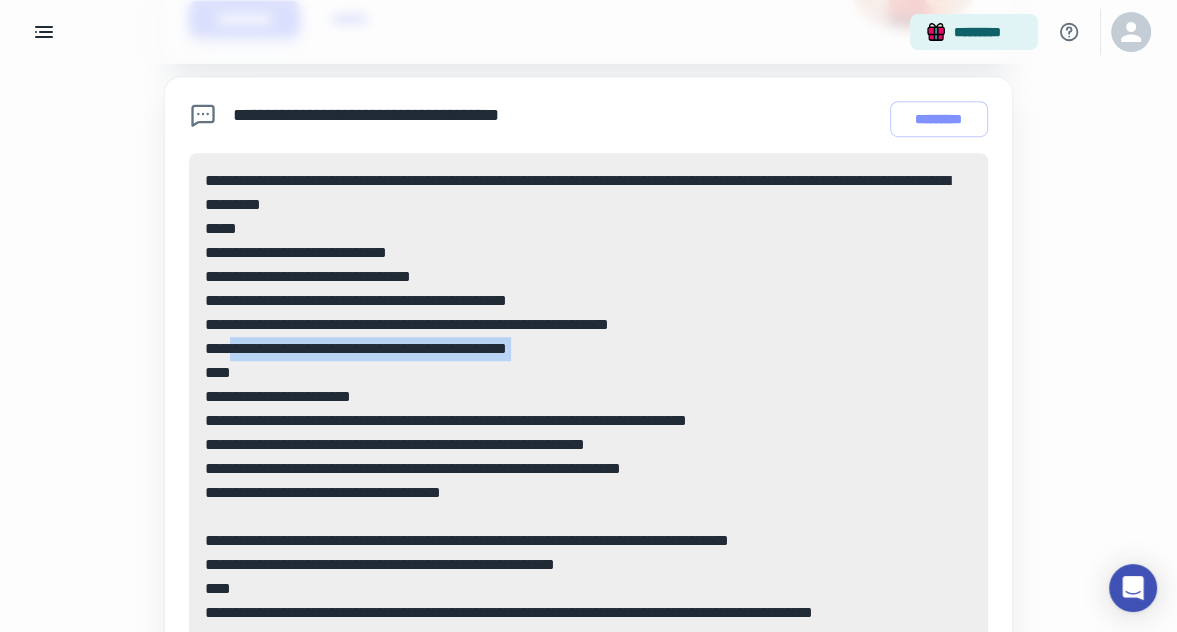 click on "**********" at bounding box center [588, 397] 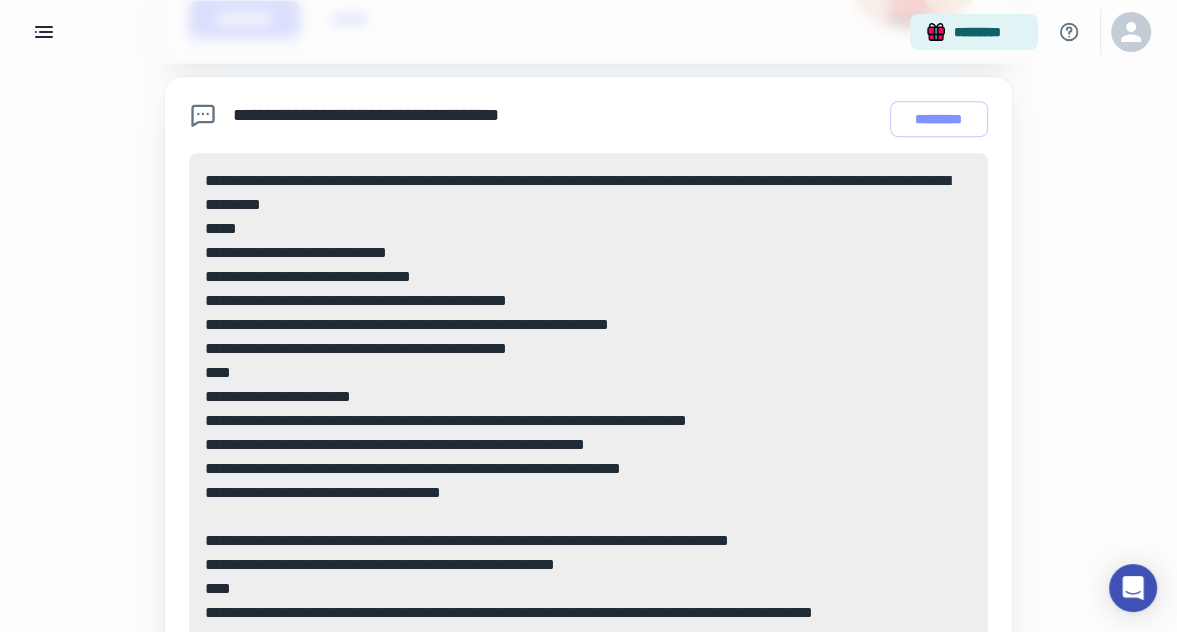 click on "**********" at bounding box center (588, 397) 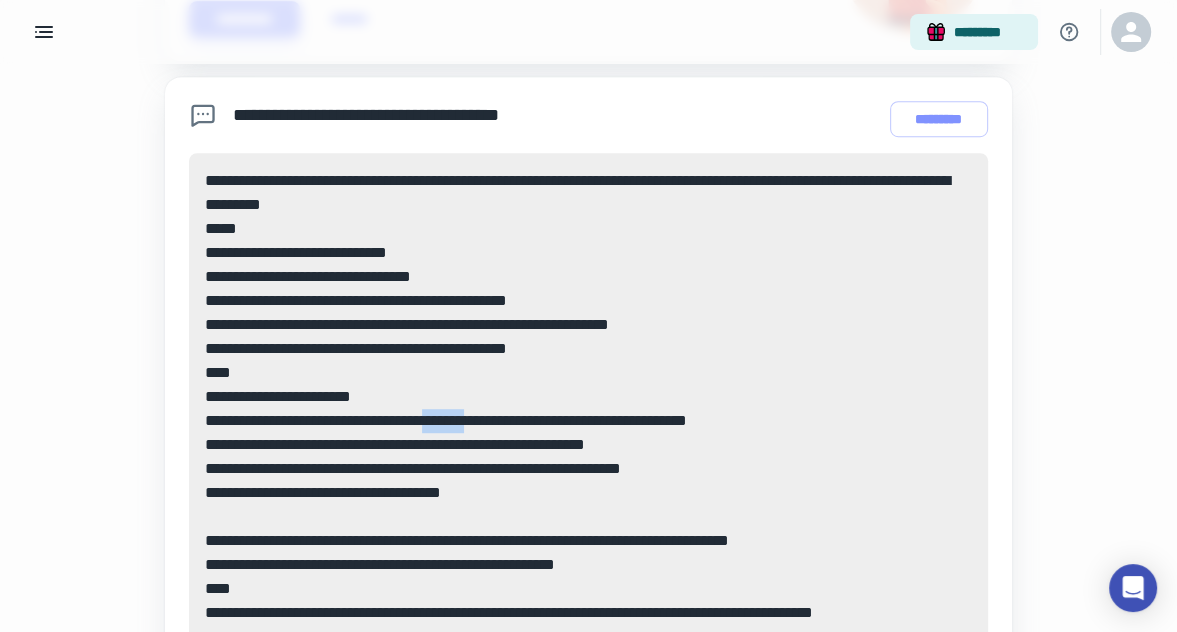 click on "**********" at bounding box center (588, 397) 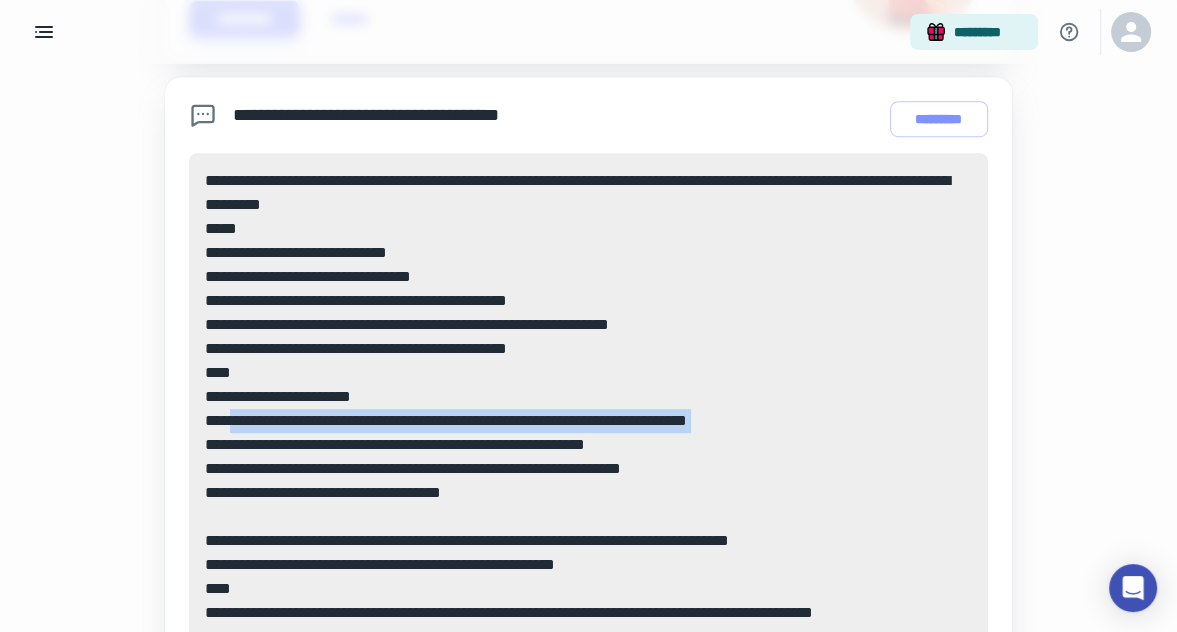 click on "**********" at bounding box center [588, 397] 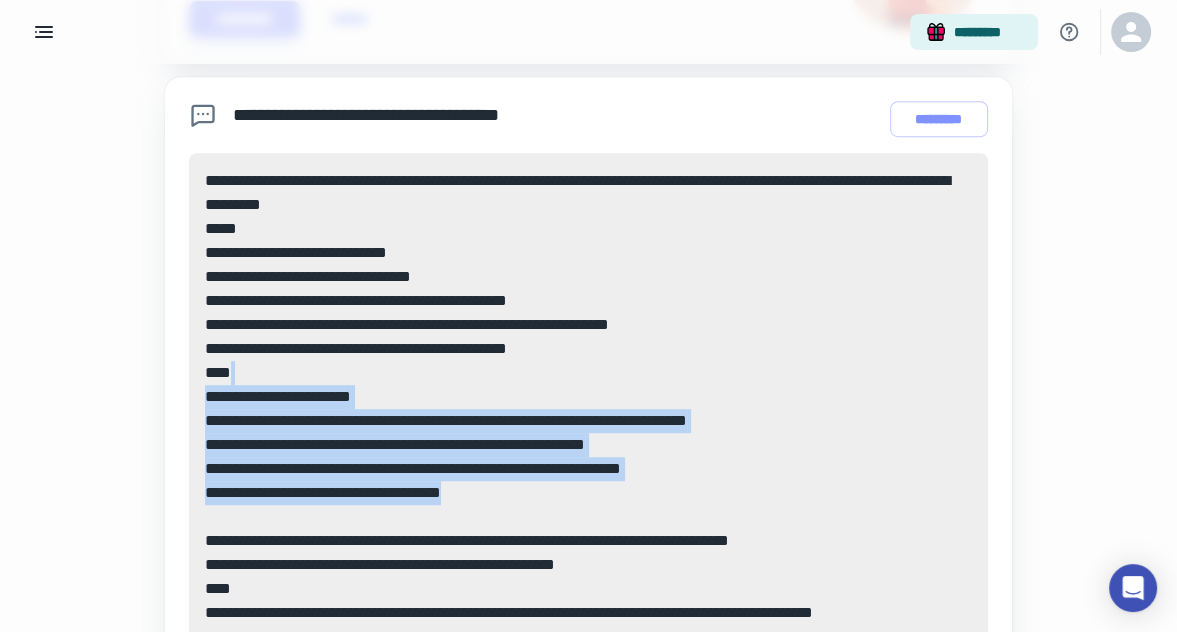 drag, startPoint x: 602, startPoint y: 486, endPoint x: 202, endPoint y: 366, distance: 417.61227 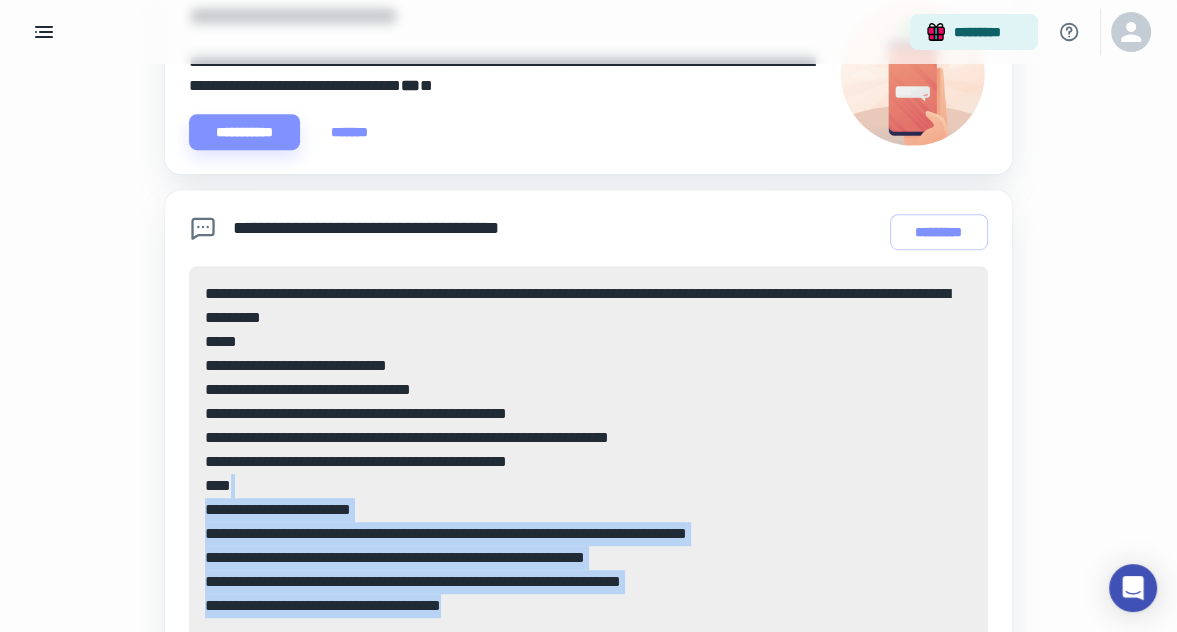 scroll, scrollTop: 580, scrollLeft: 0, axis: vertical 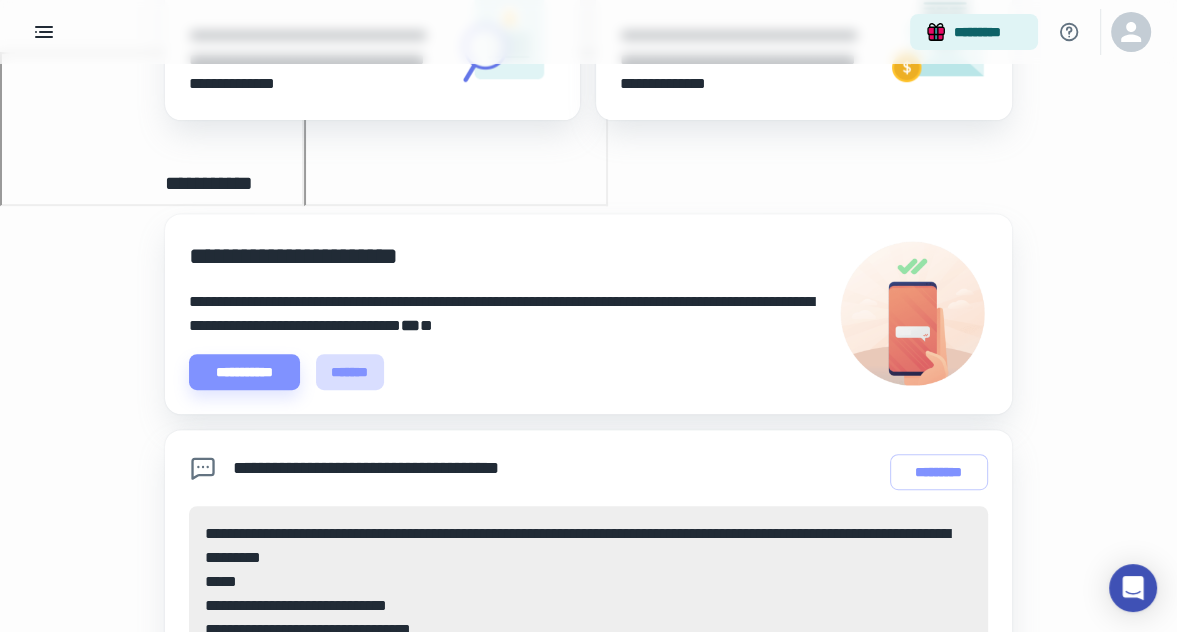 click on "*******" at bounding box center (350, 372) 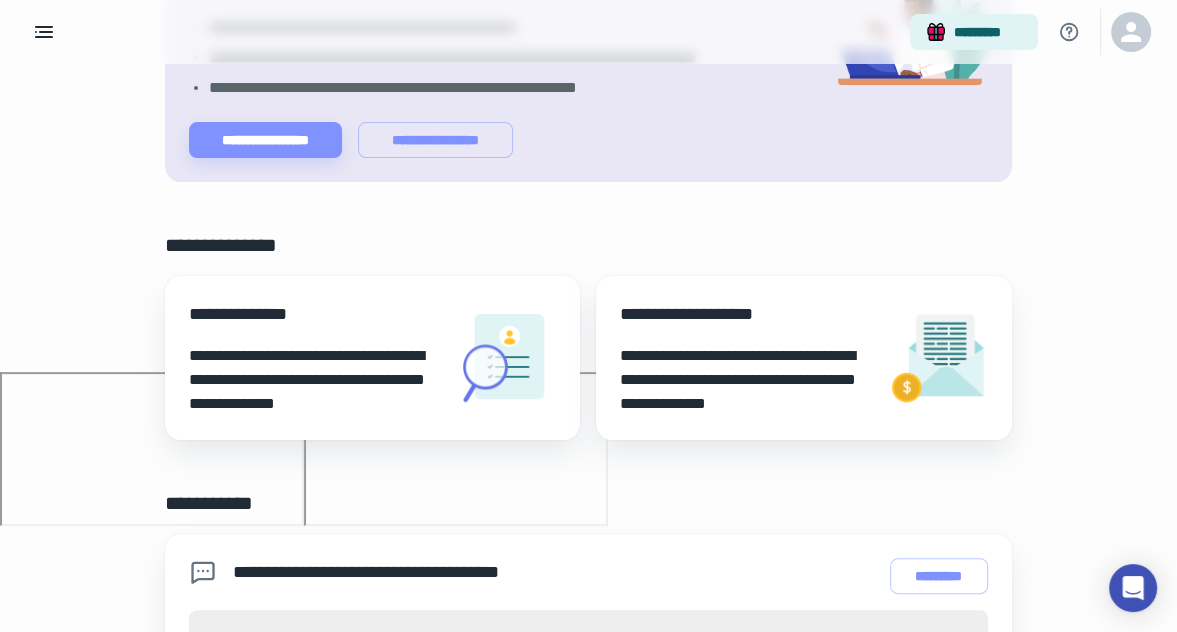 scroll, scrollTop: 0, scrollLeft: 0, axis: both 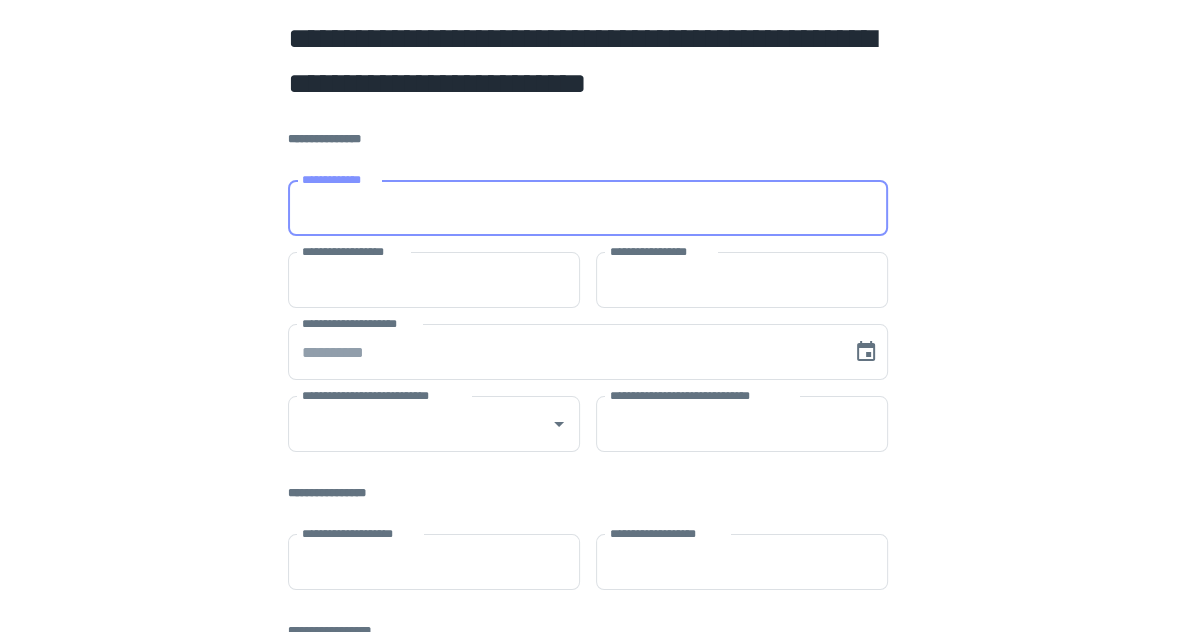 click on "**********" at bounding box center (588, 208) 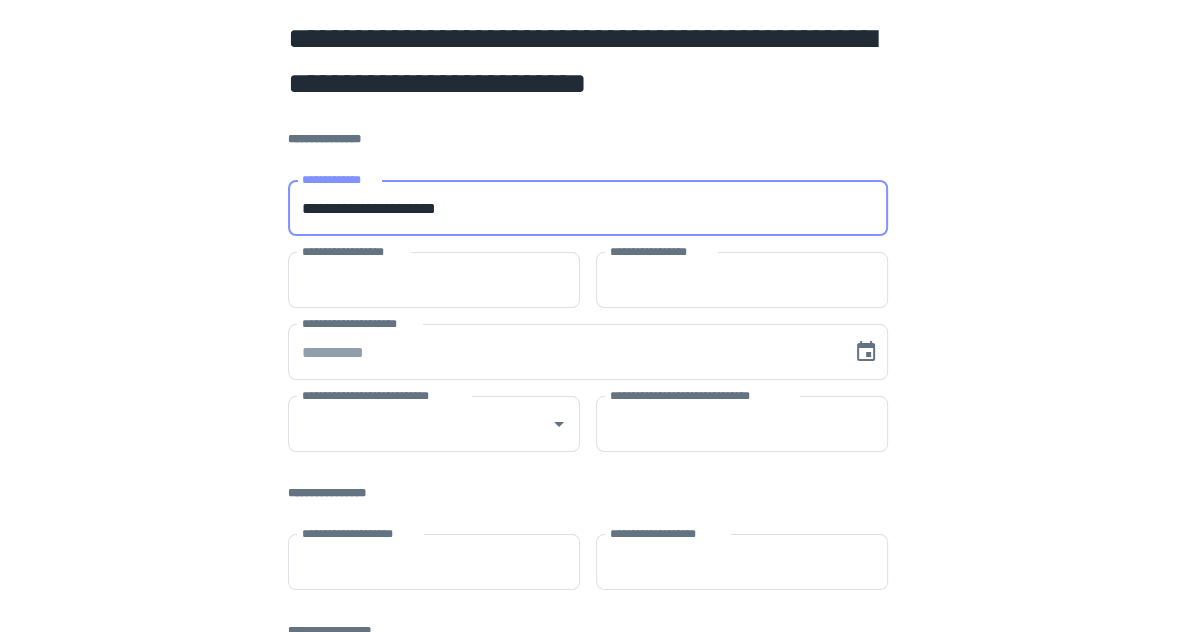 type on "**********" 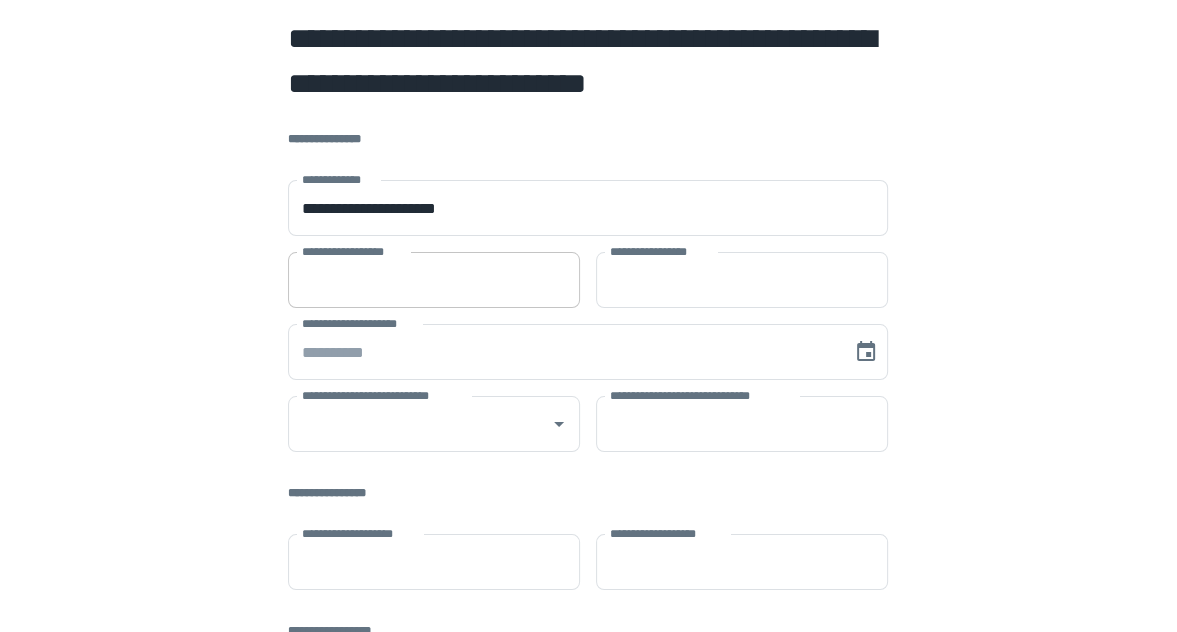 click on "**********" at bounding box center [434, 280] 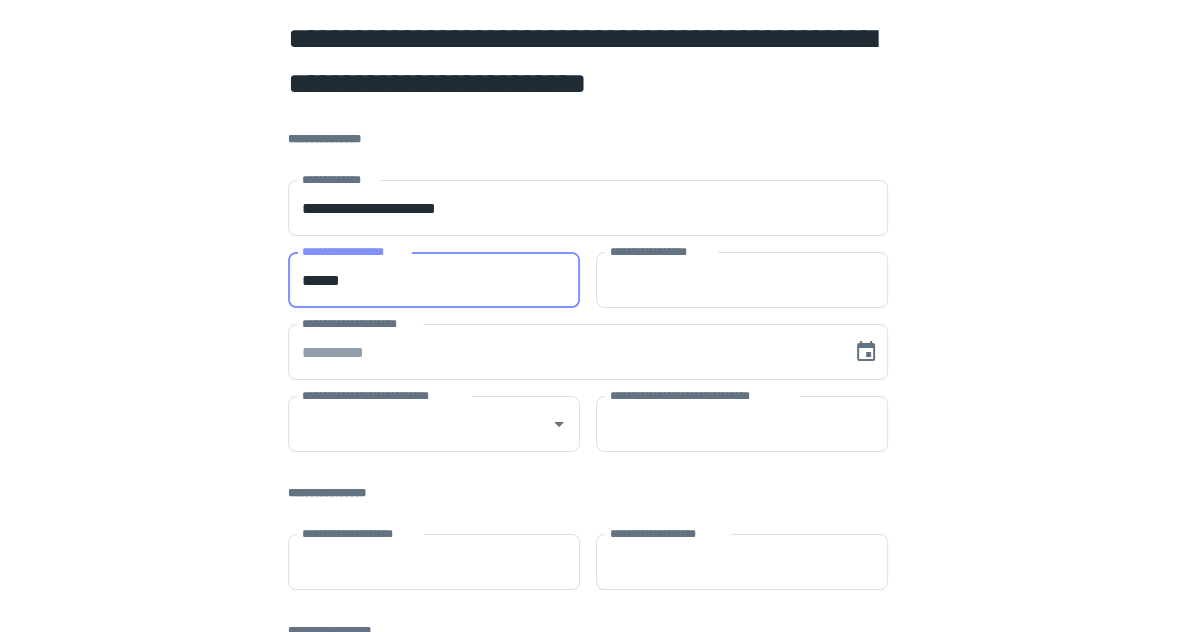 type on "******" 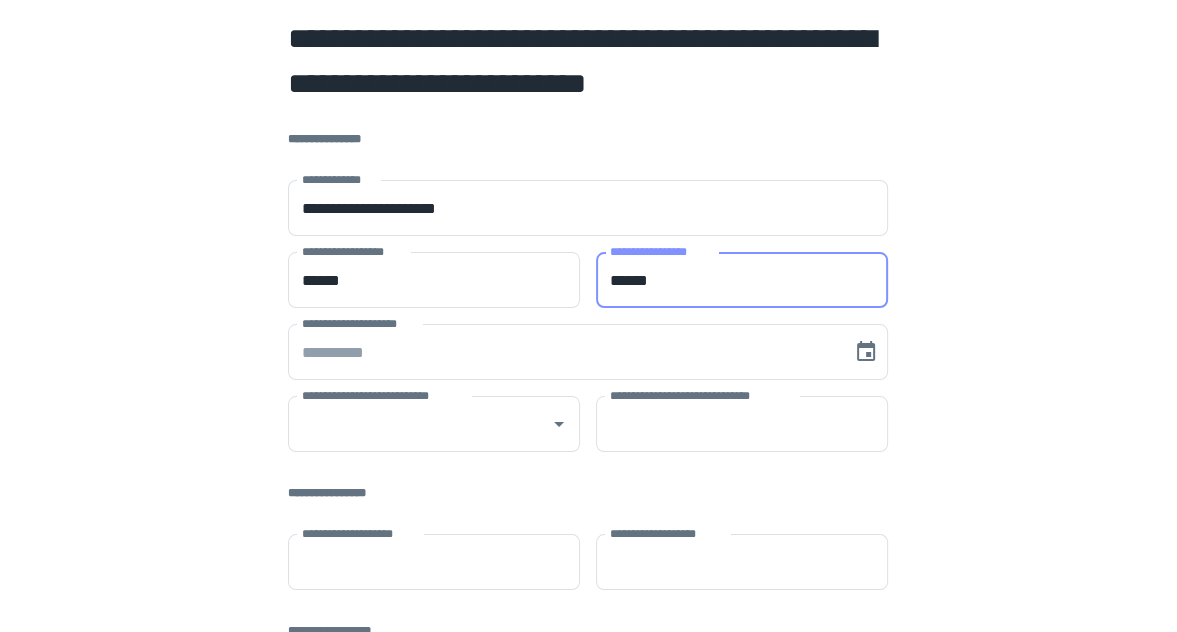 type on "******" 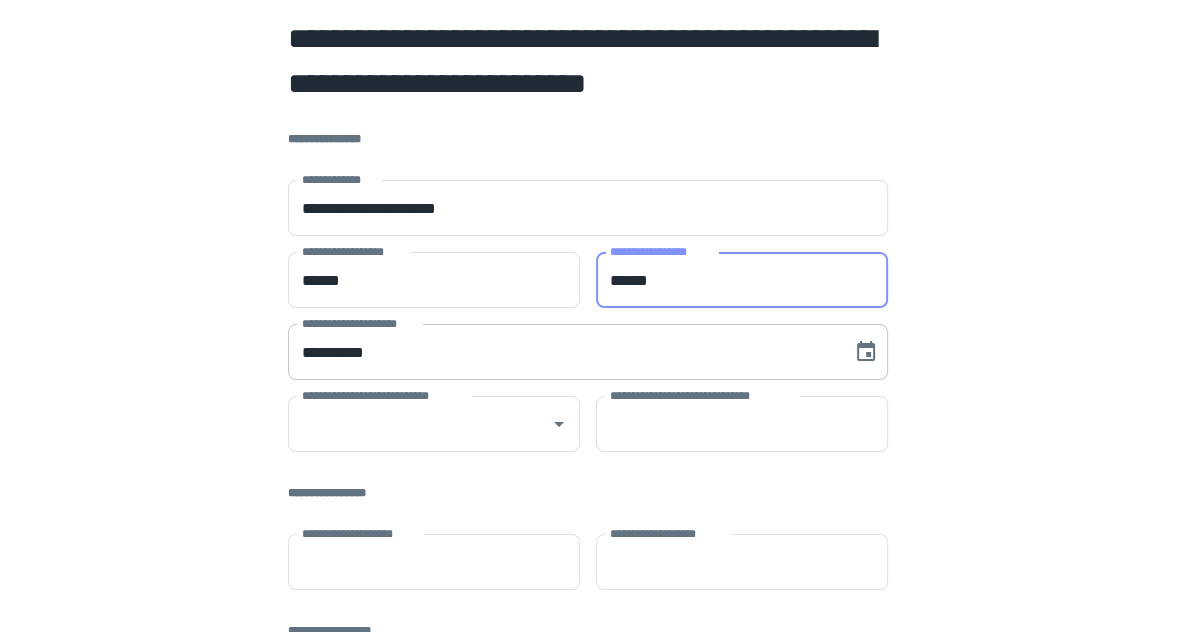 click on "**********" at bounding box center [563, 352] 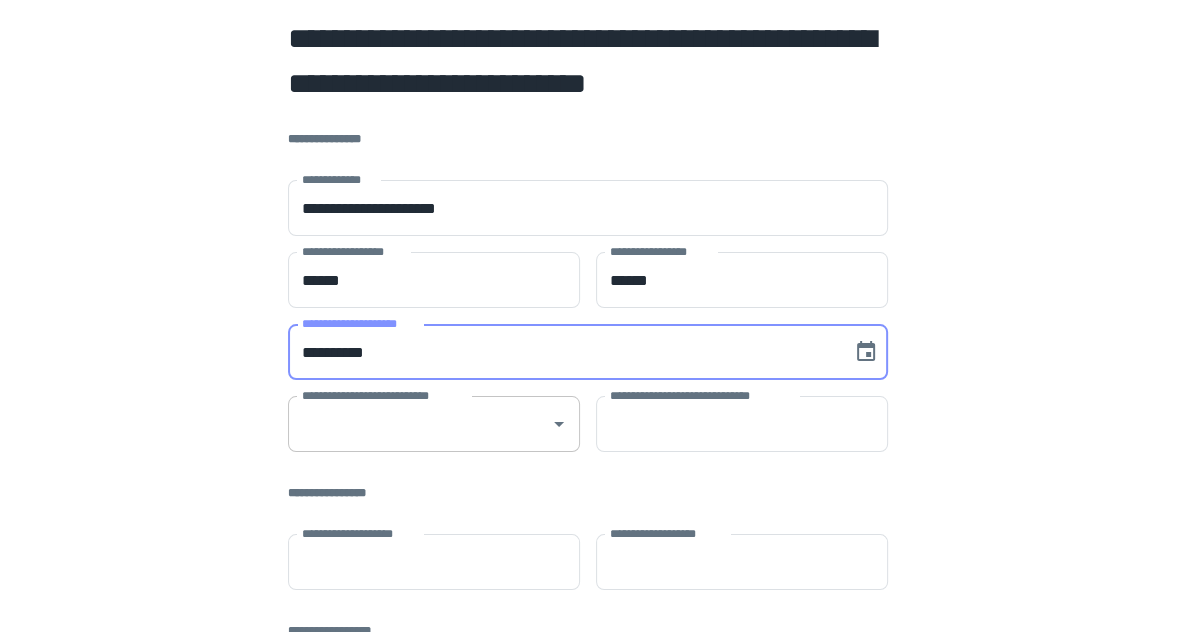type on "**********" 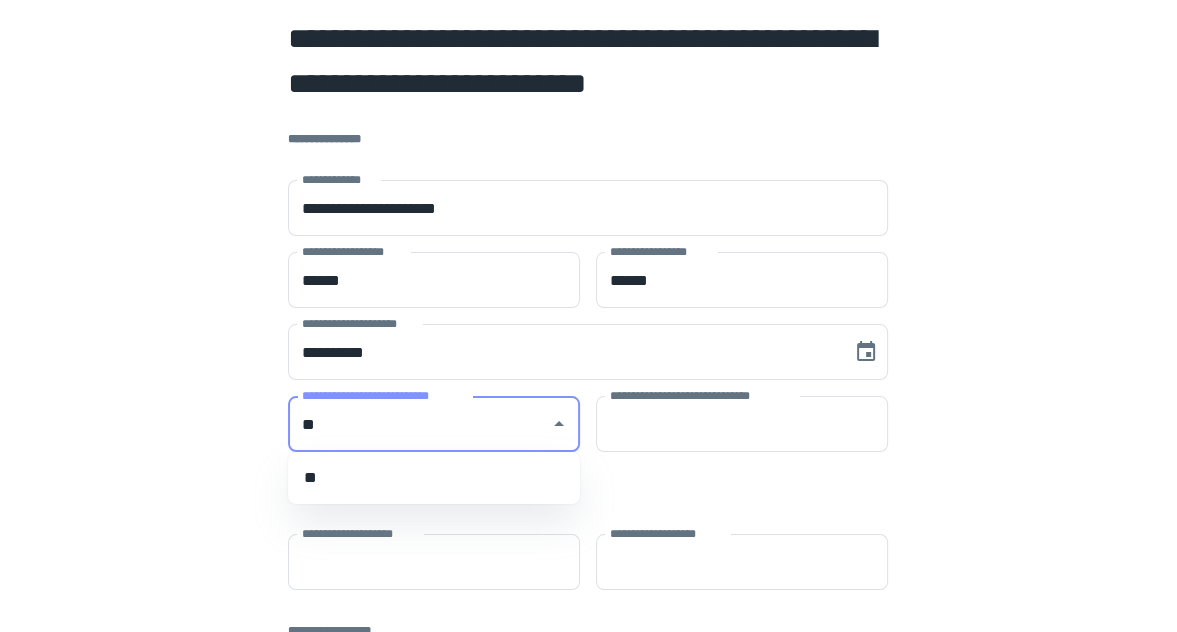 click on "**" at bounding box center (434, 478) 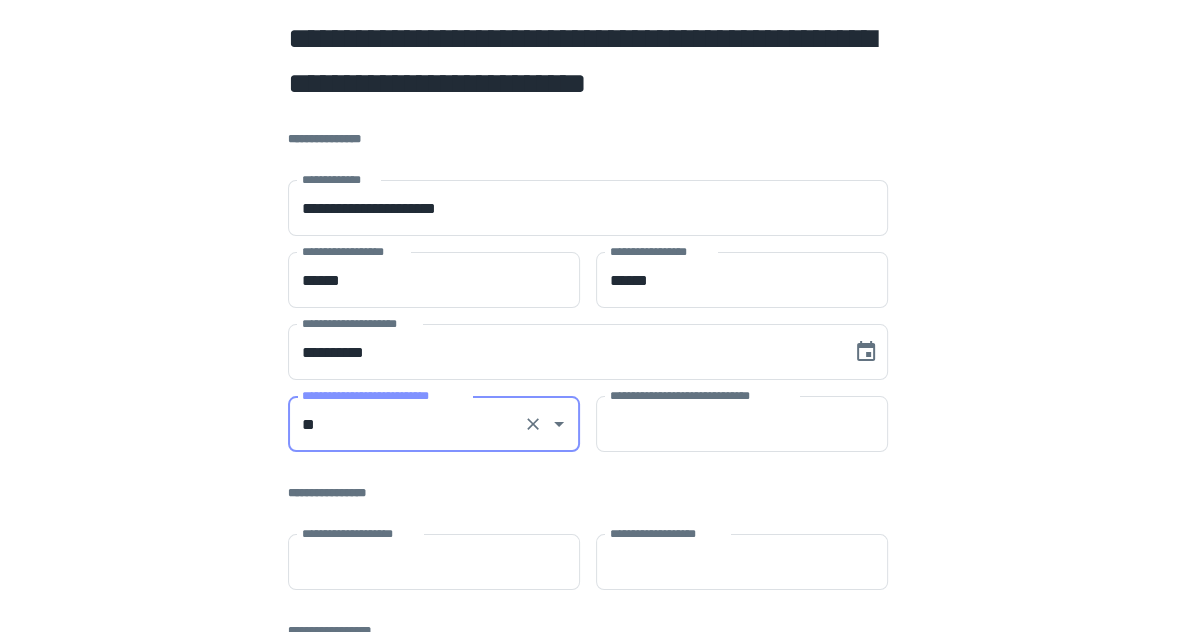 type on "**" 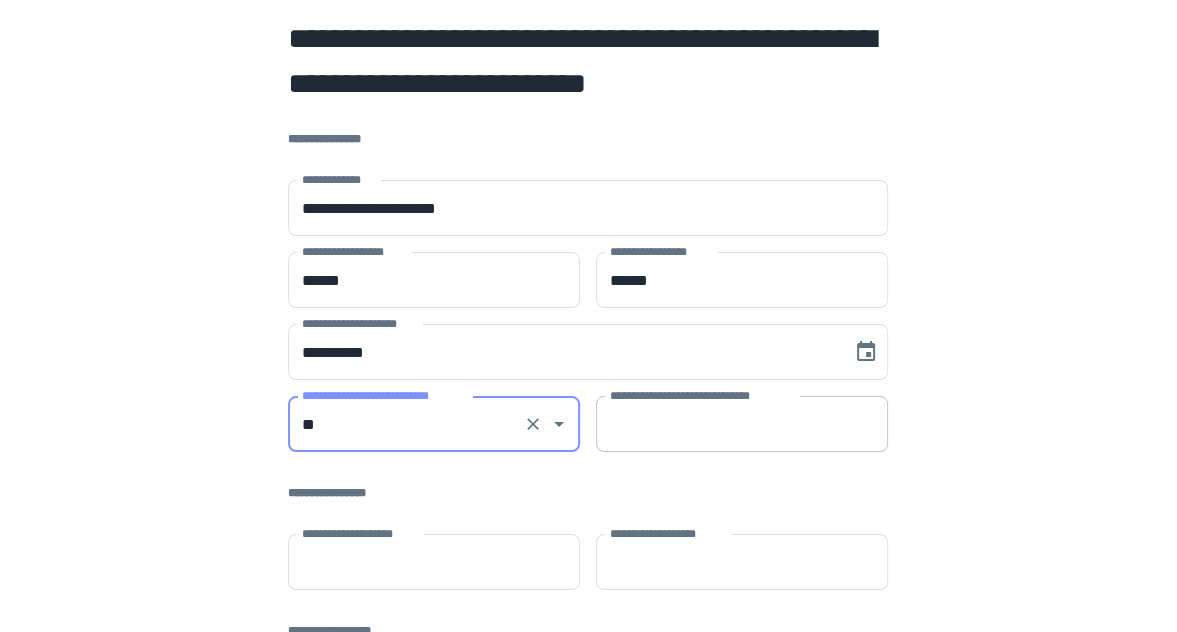 click on "**********" at bounding box center (742, 424) 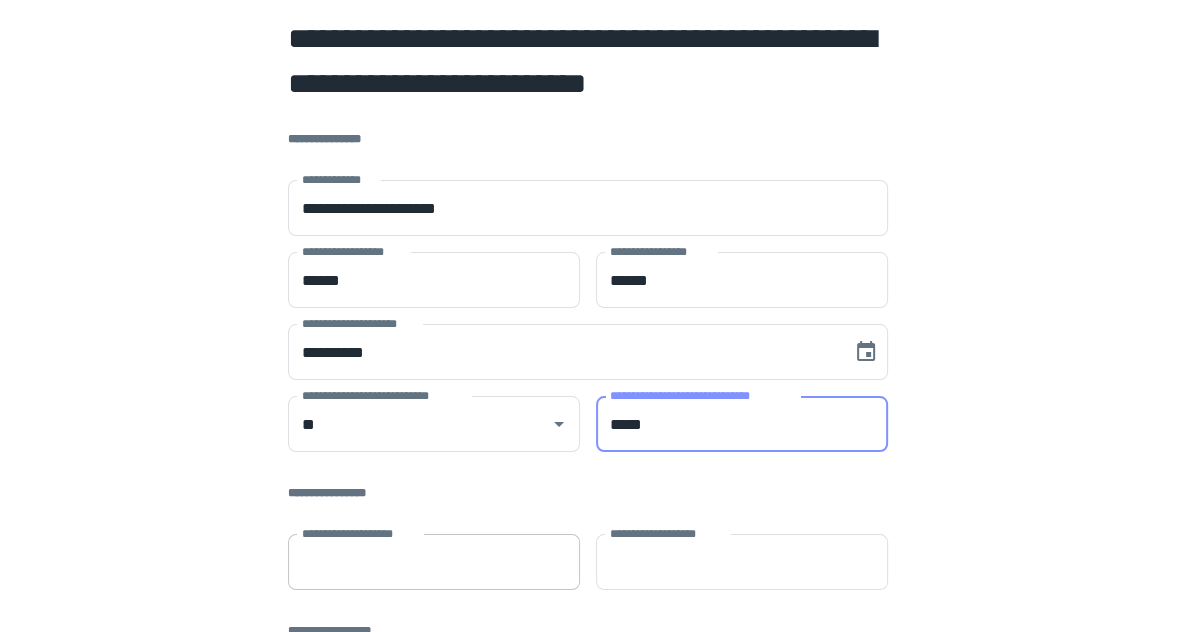 type on "*****" 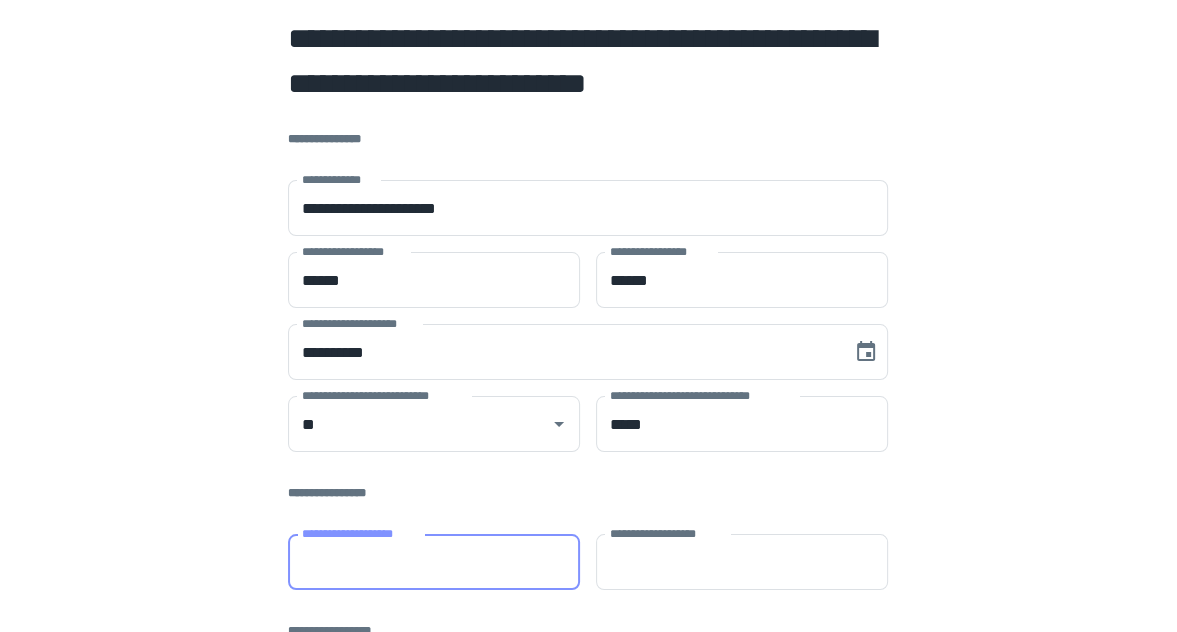 click on "**********" at bounding box center (434, 562) 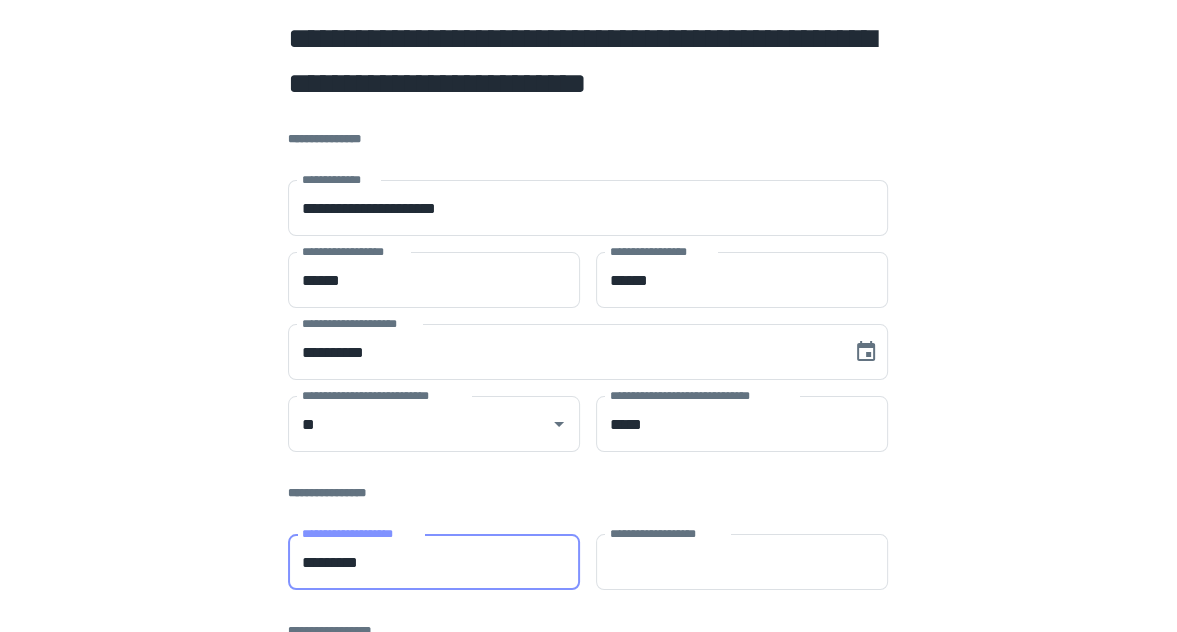 type on "*********" 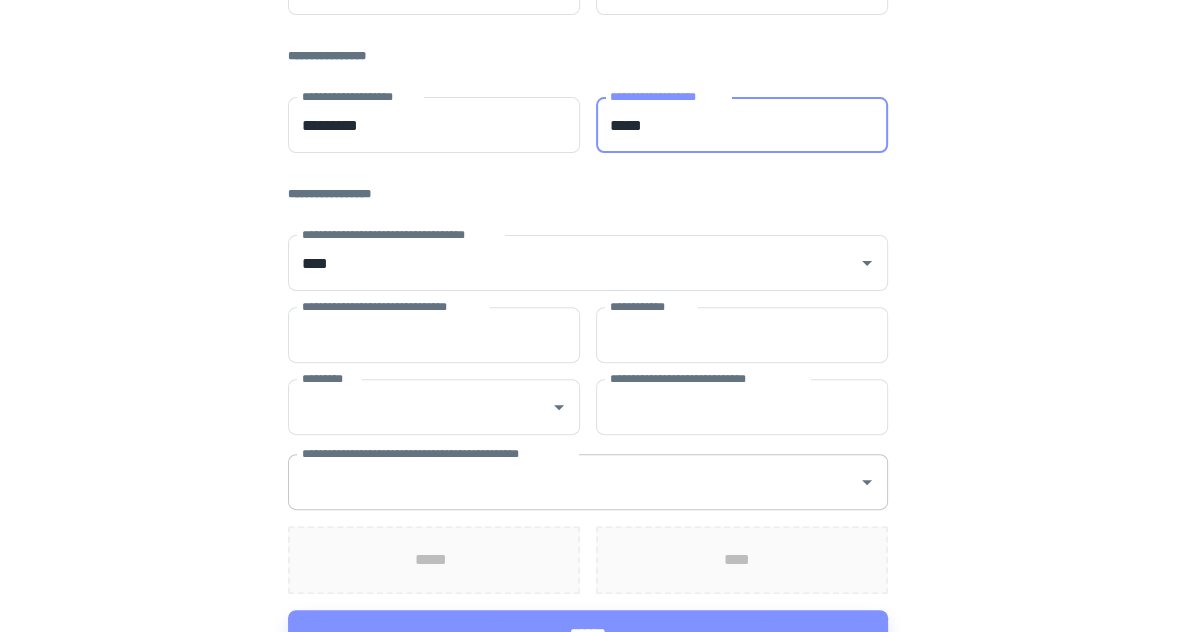 scroll, scrollTop: 462, scrollLeft: 0, axis: vertical 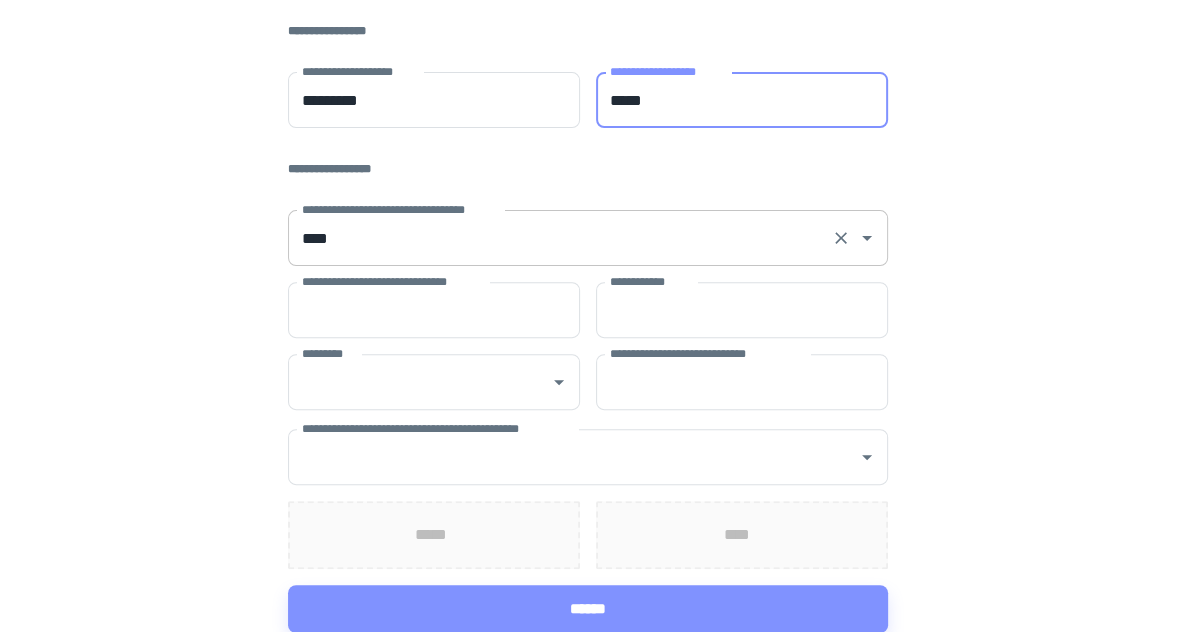 type on "*****" 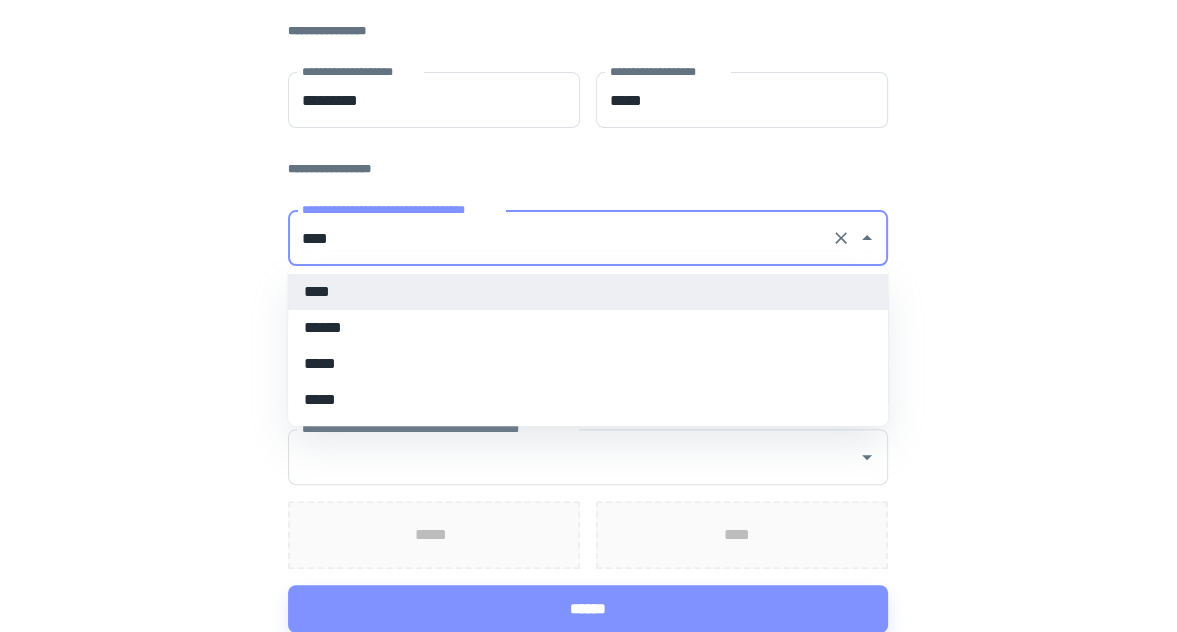 click on "****" at bounding box center [560, 238] 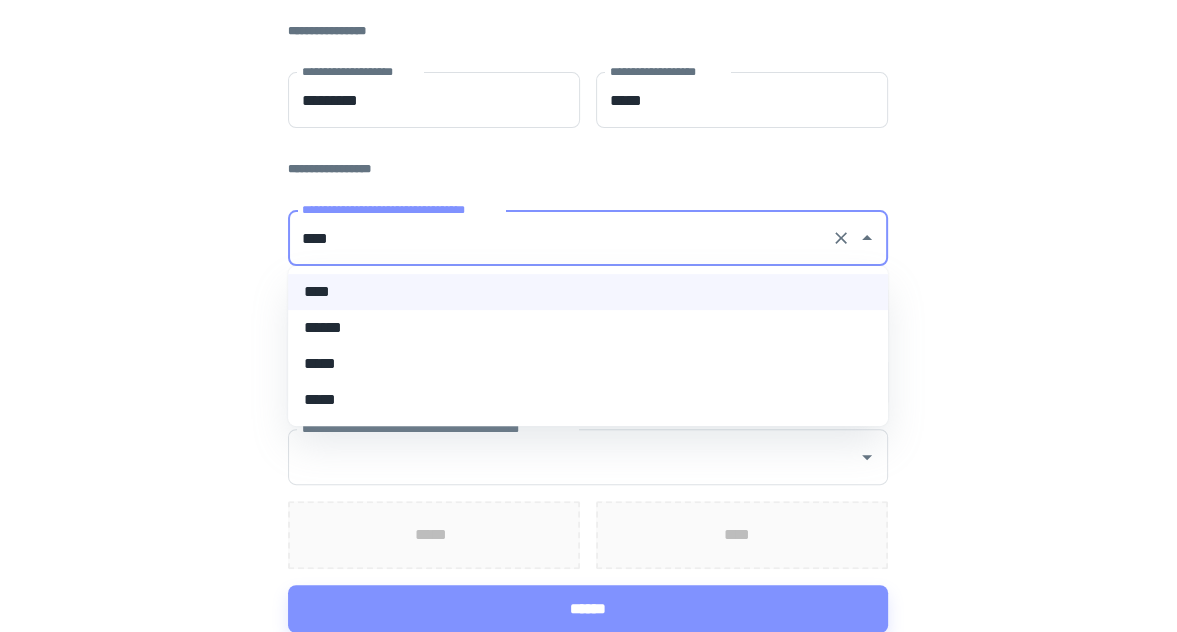 click on "*****" at bounding box center (588, 364) 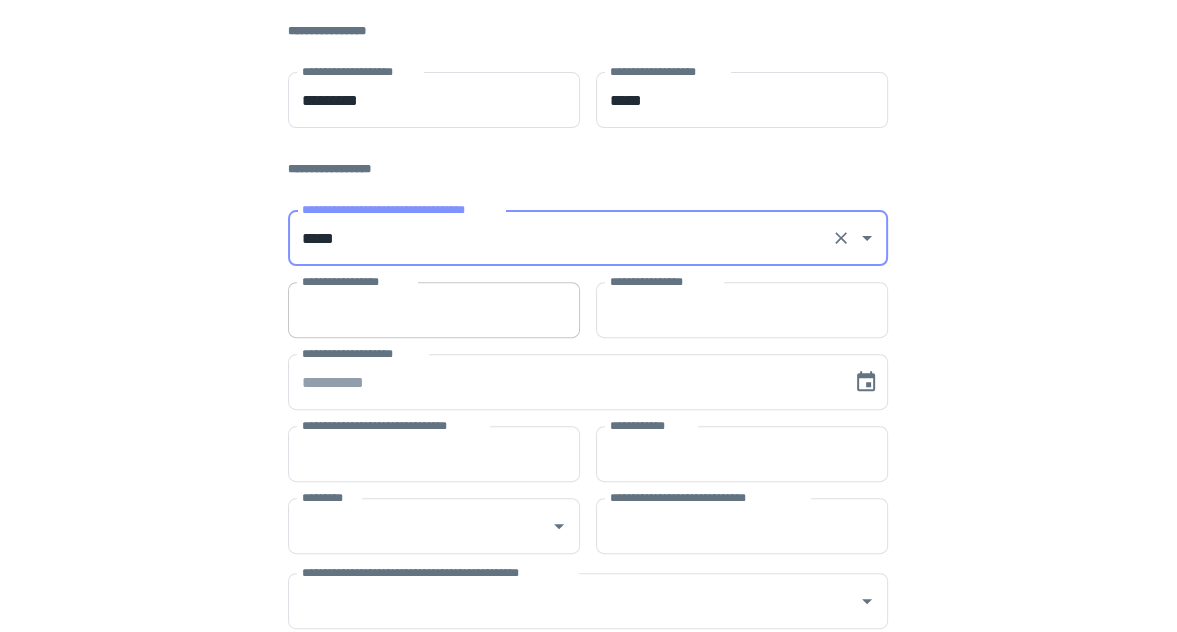 click on "**********" at bounding box center (434, 310) 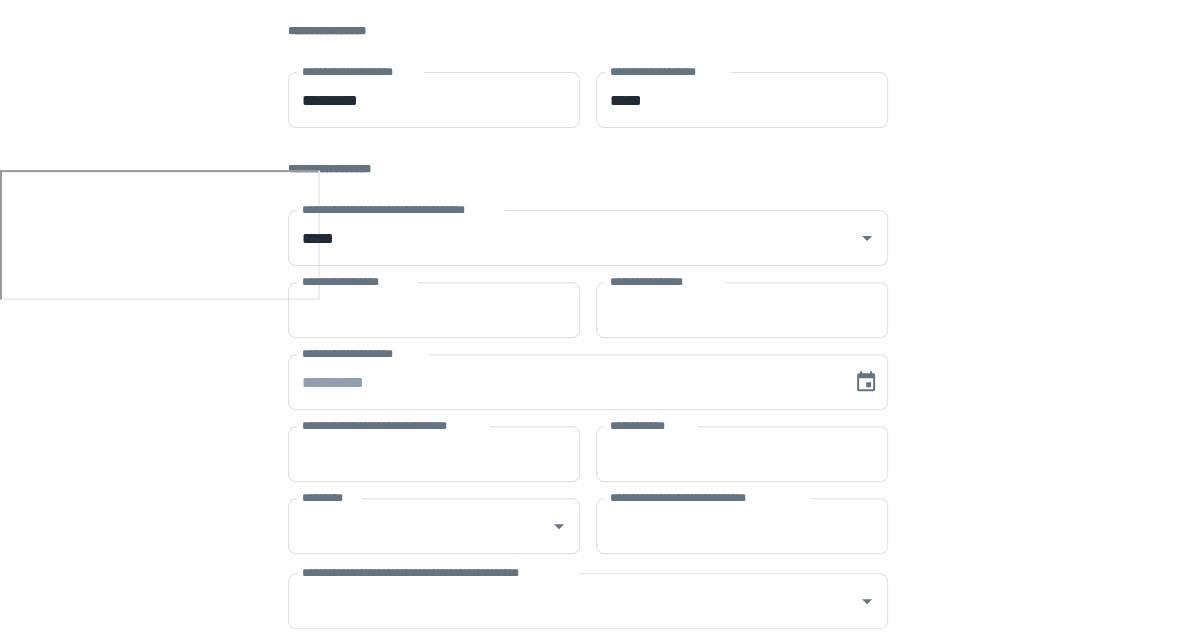 drag, startPoint x: 994, startPoint y: 425, endPoint x: 907, endPoint y: 412, distance: 87.965904 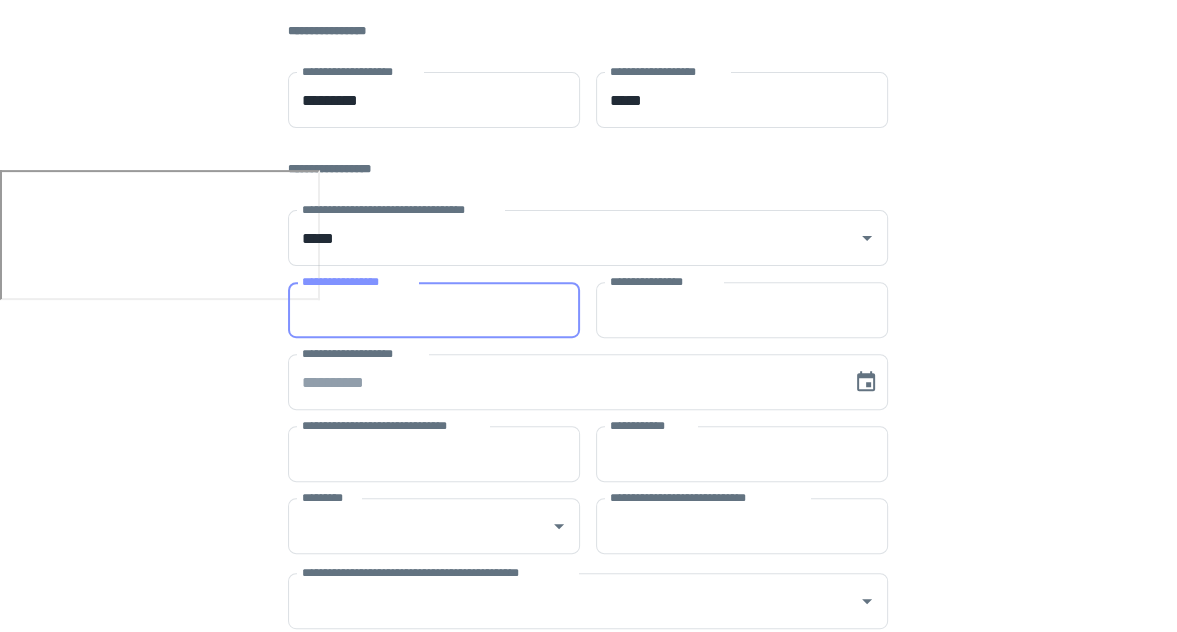 click on "**********" at bounding box center (434, 310) 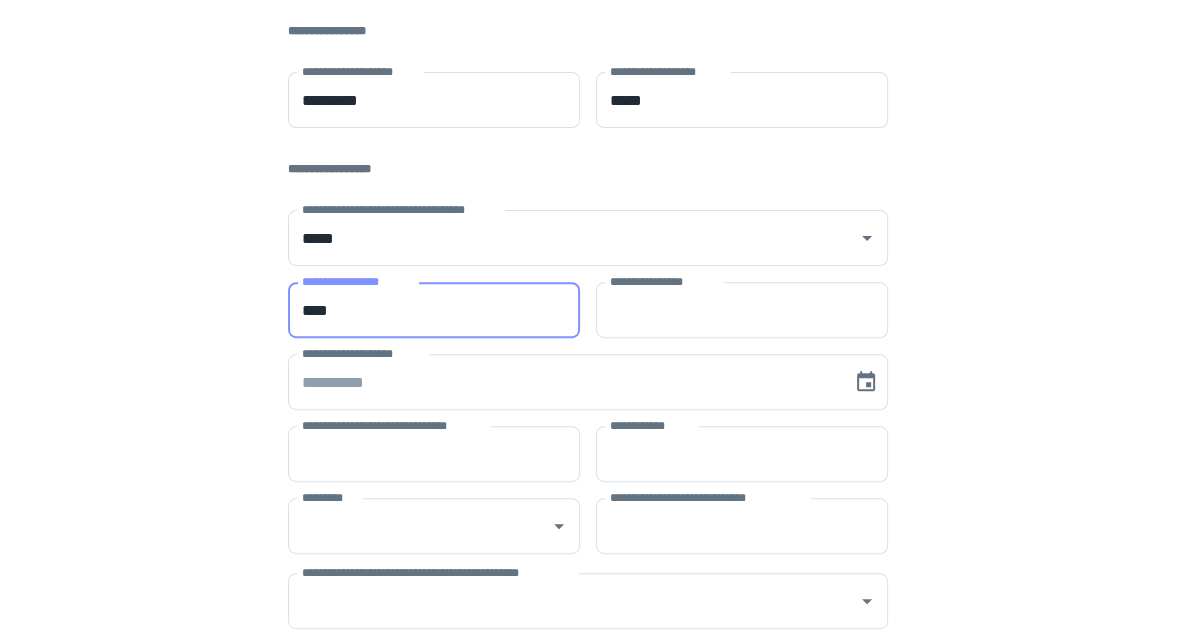 type on "****" 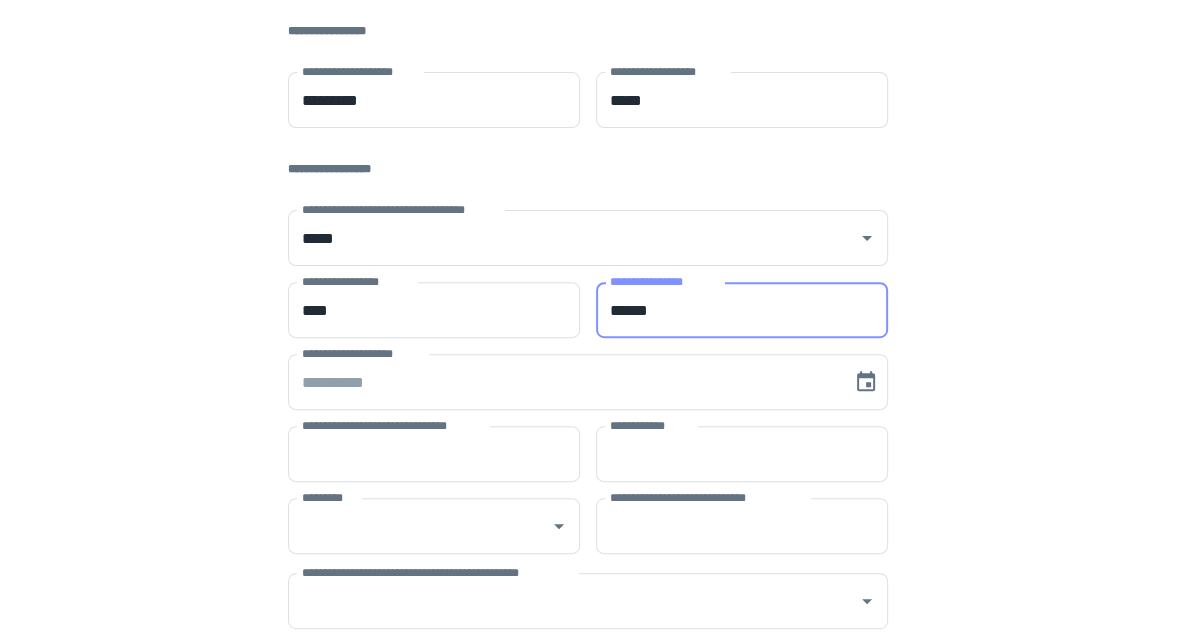 type on "******" 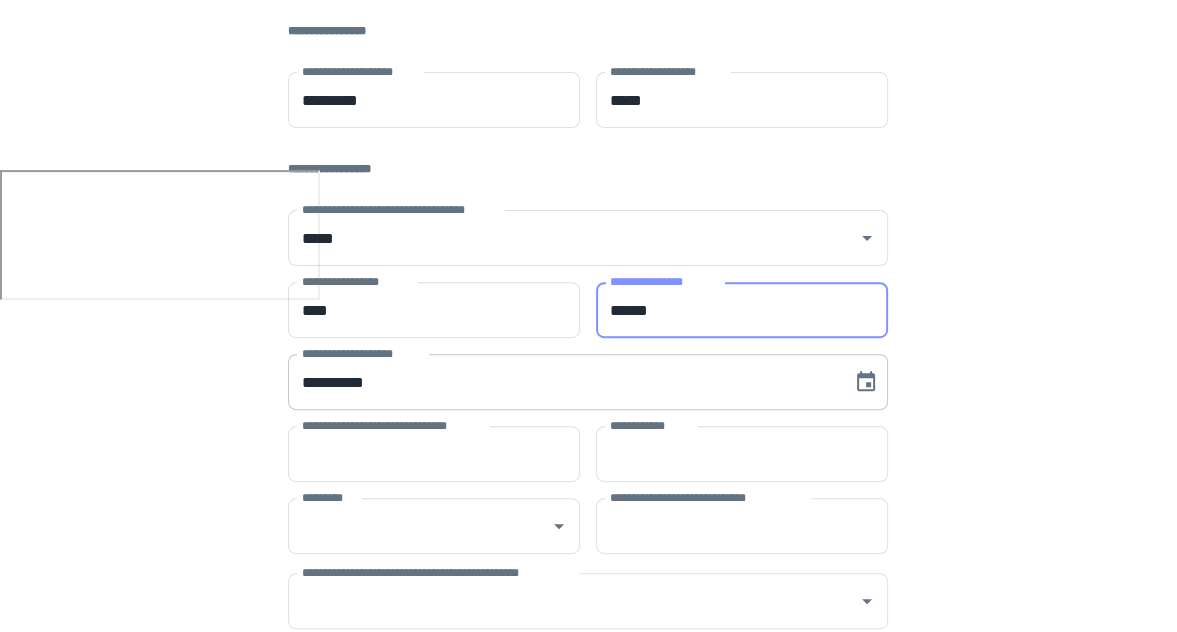 click on "**********" at bounding box center (563, 382) 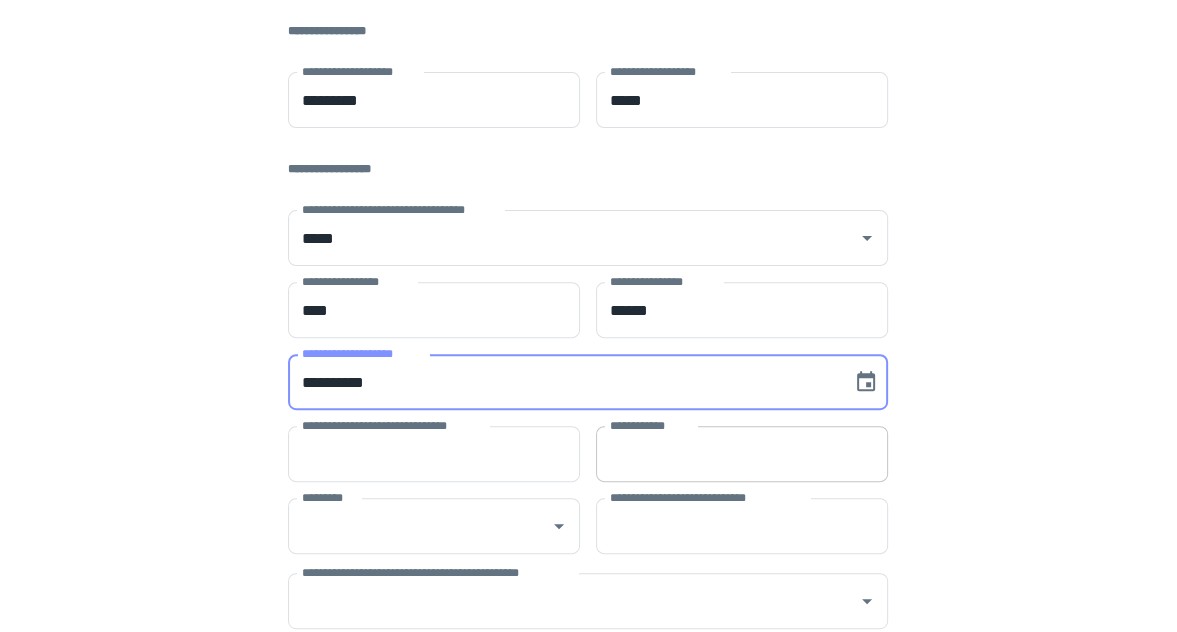 type on "**********" 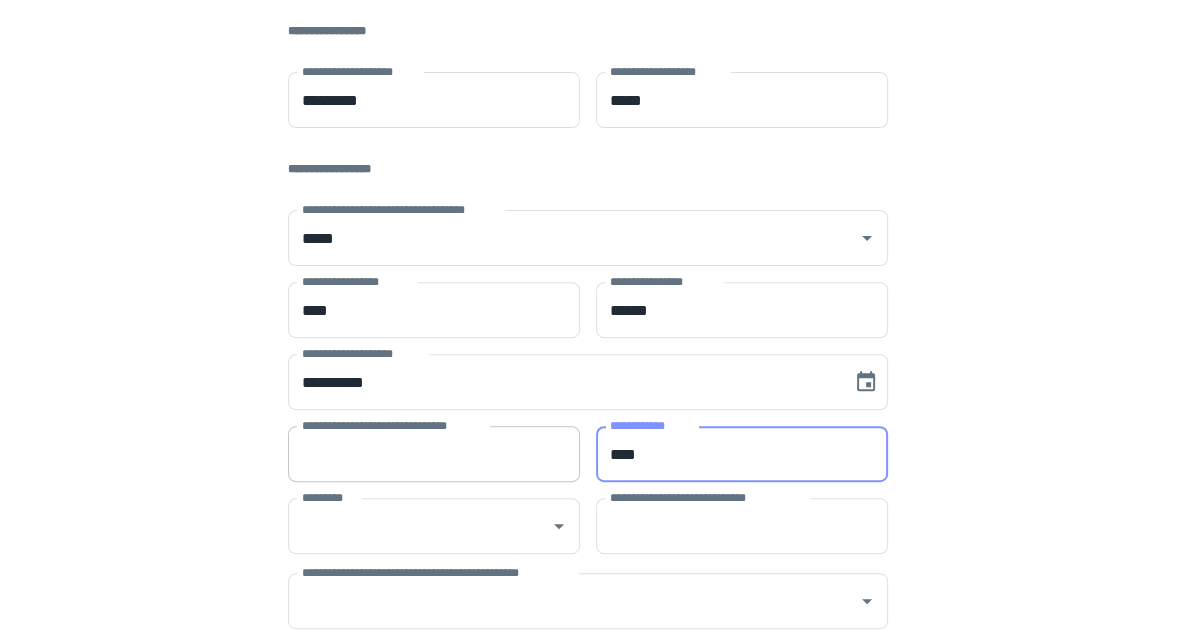 type on "****" 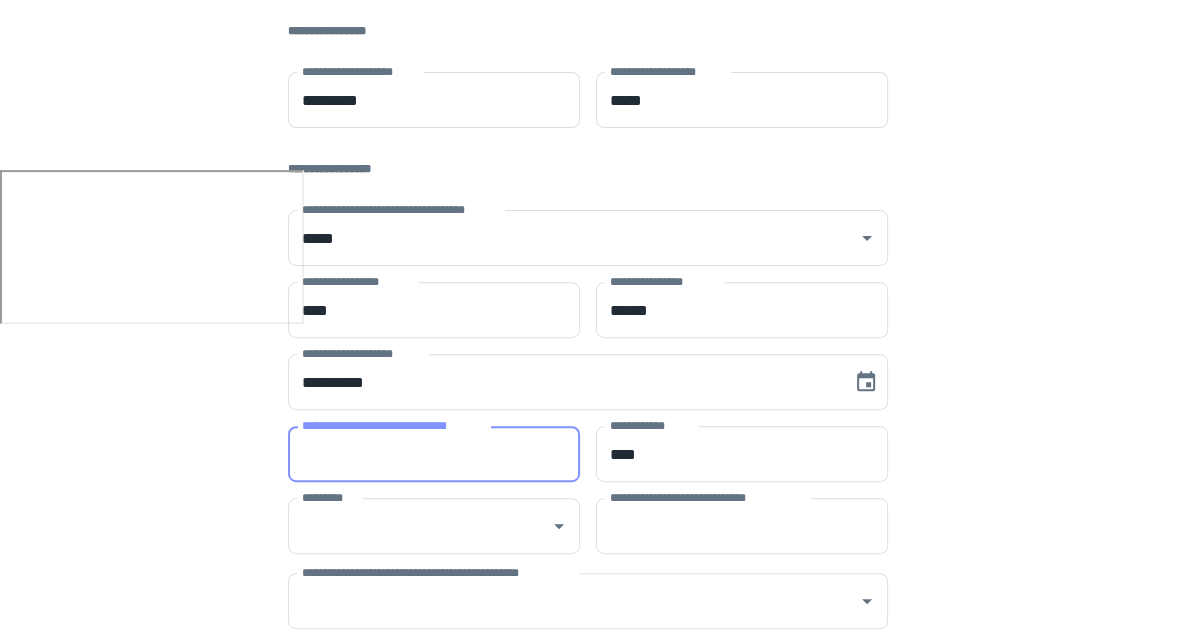 click on "**********" at bounding box center (434, 454) 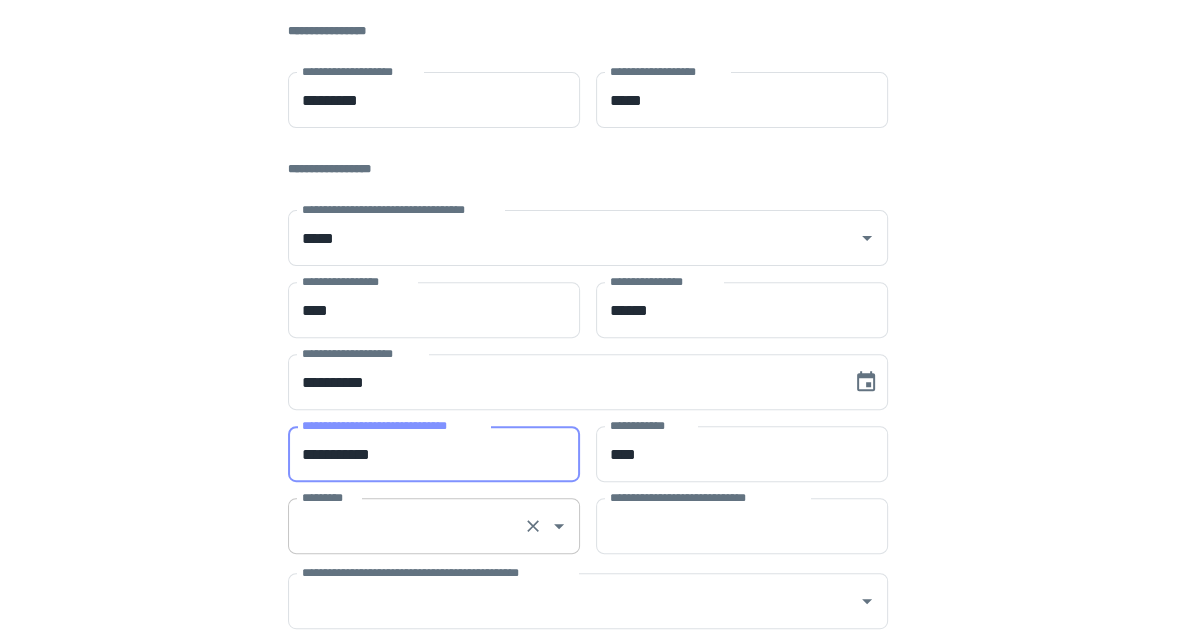 type on "**********" 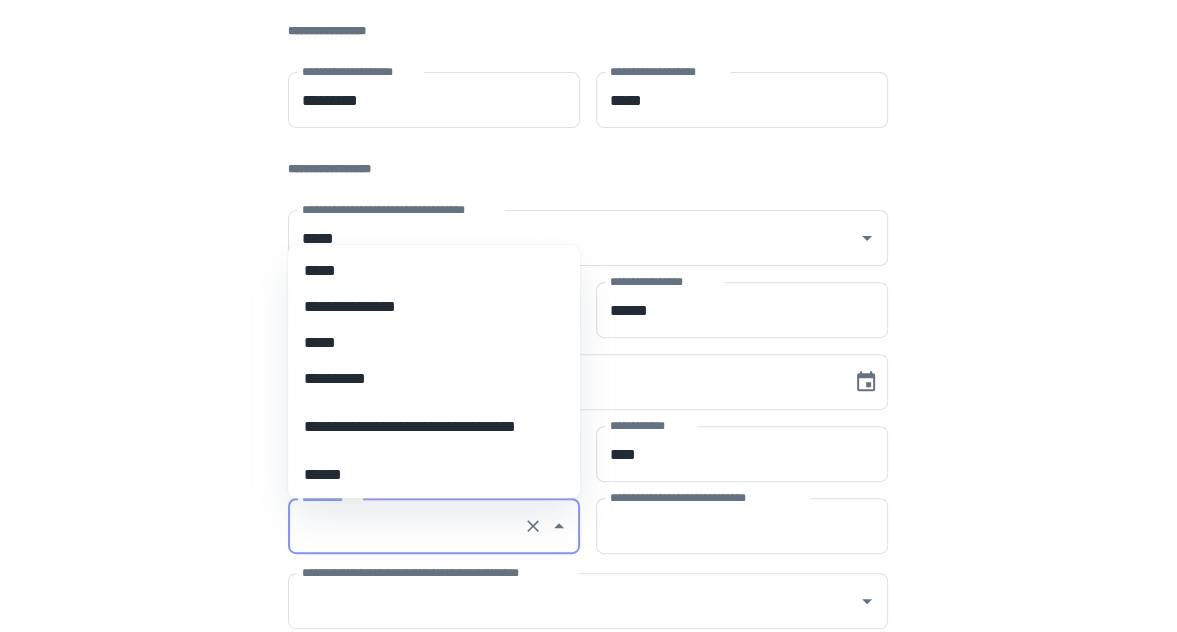 click on "*********" at bounding box center [406, 526] 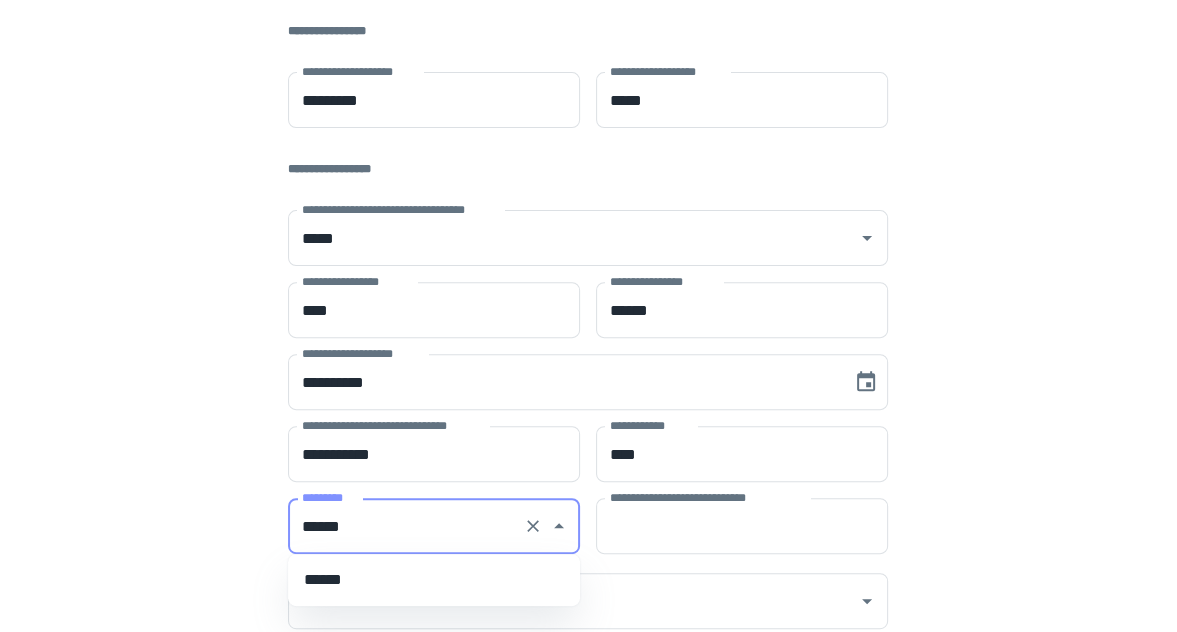 click on "******" at bounding box center (434, 580) 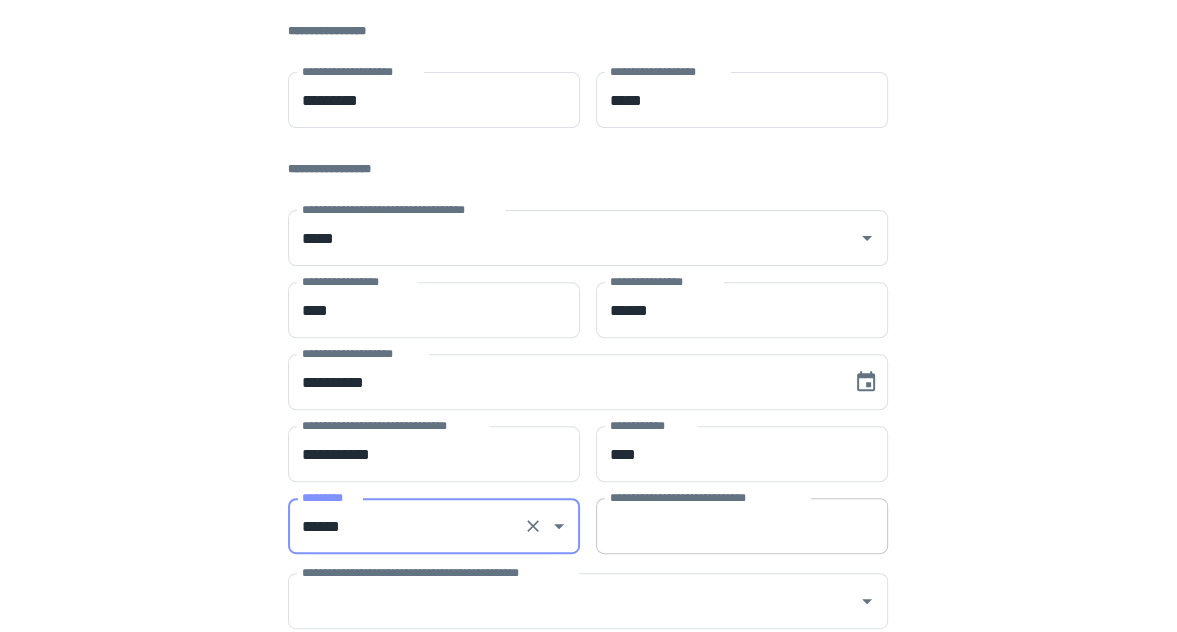 type on "******" 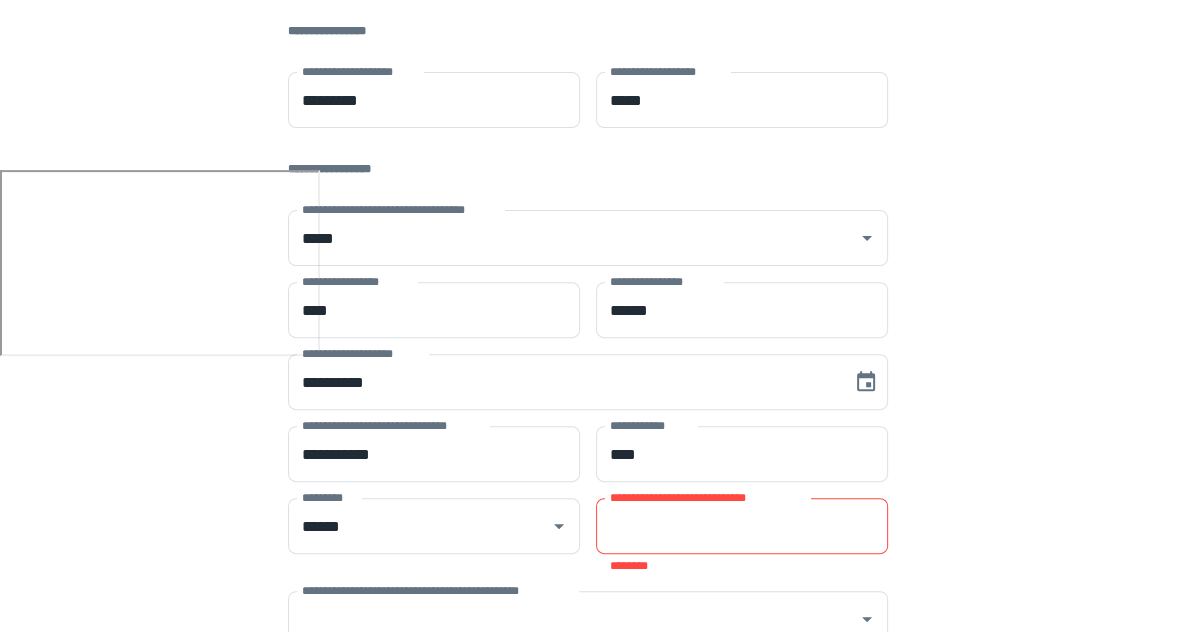 click on "**********" at bounding box center (742, 526) 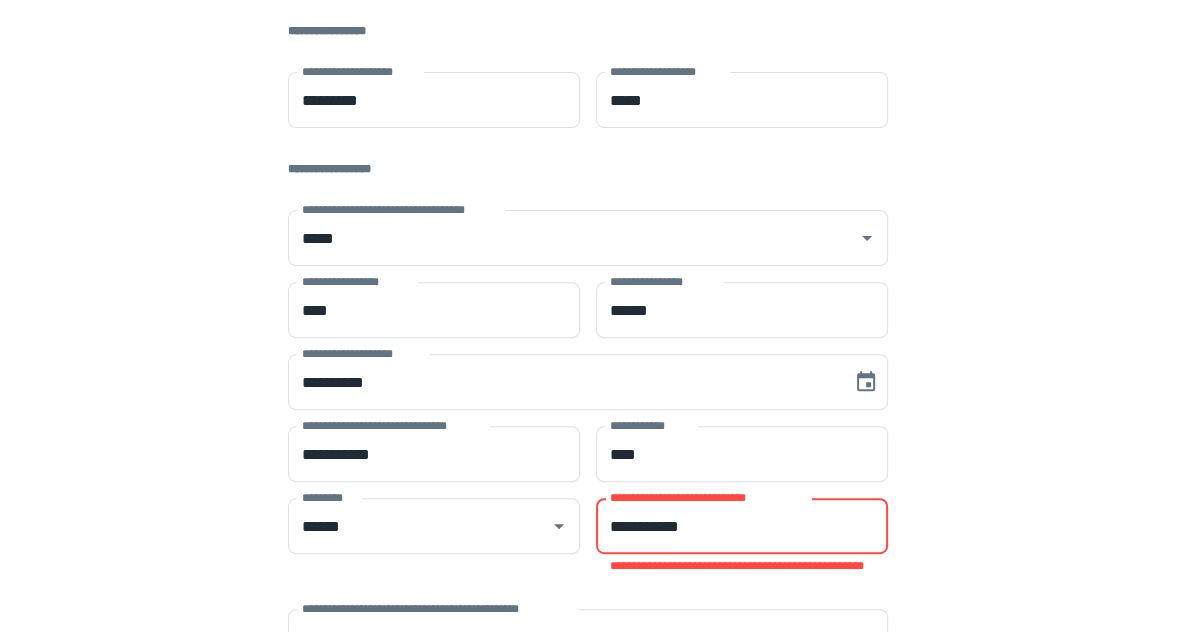 click on "**********" at bounding box center (742, 526) 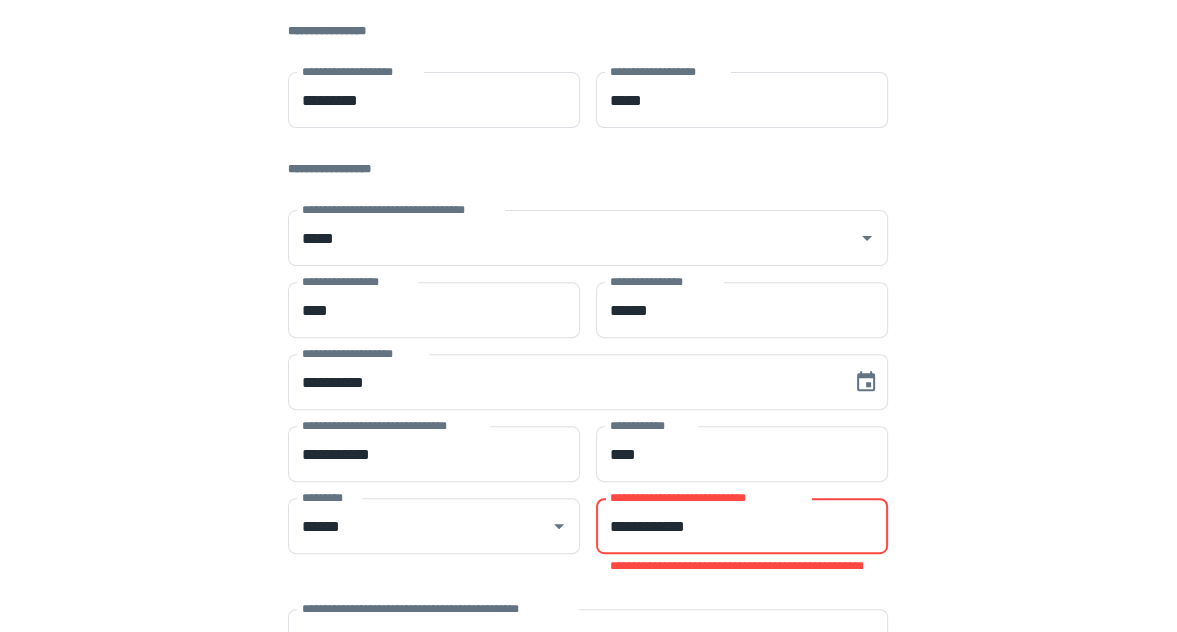 click on "**********" at bounding box center [742, 526] 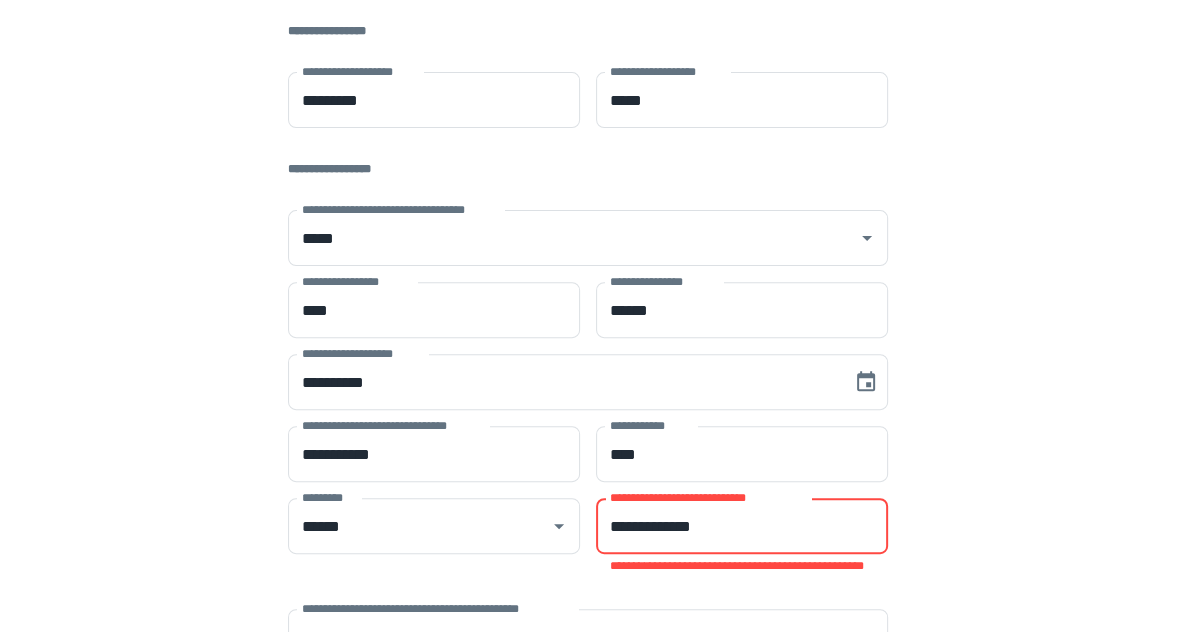 click on "**********" at bounding box center (742, 526) 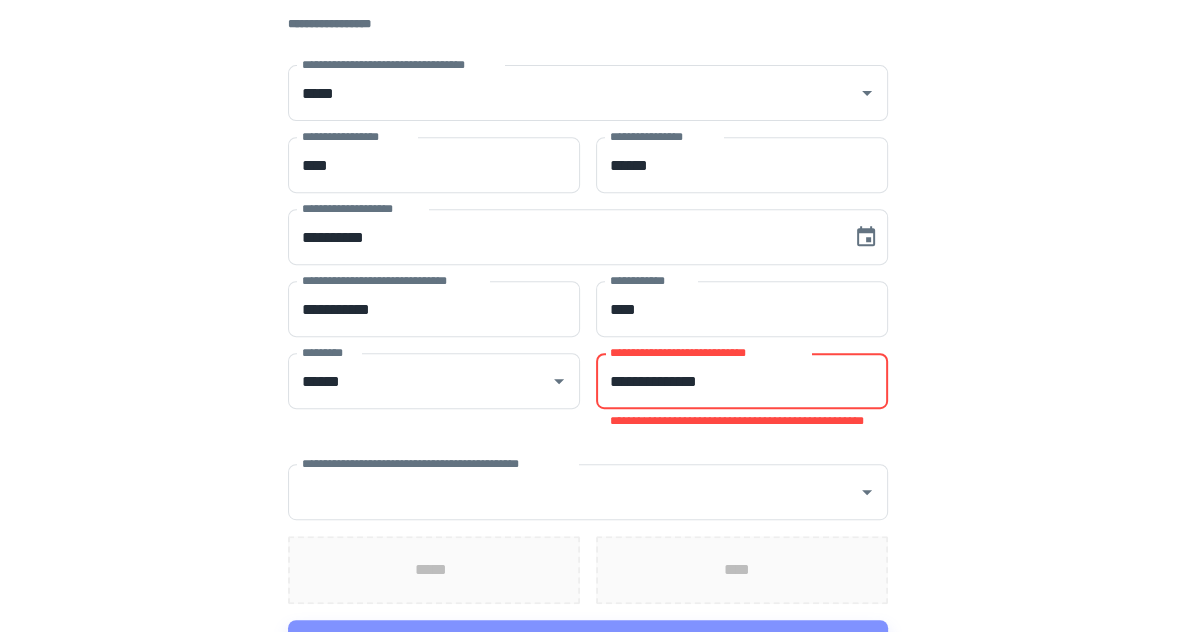 scroll, scrollTop: 642, scrollLeft: 0, axis: vertical 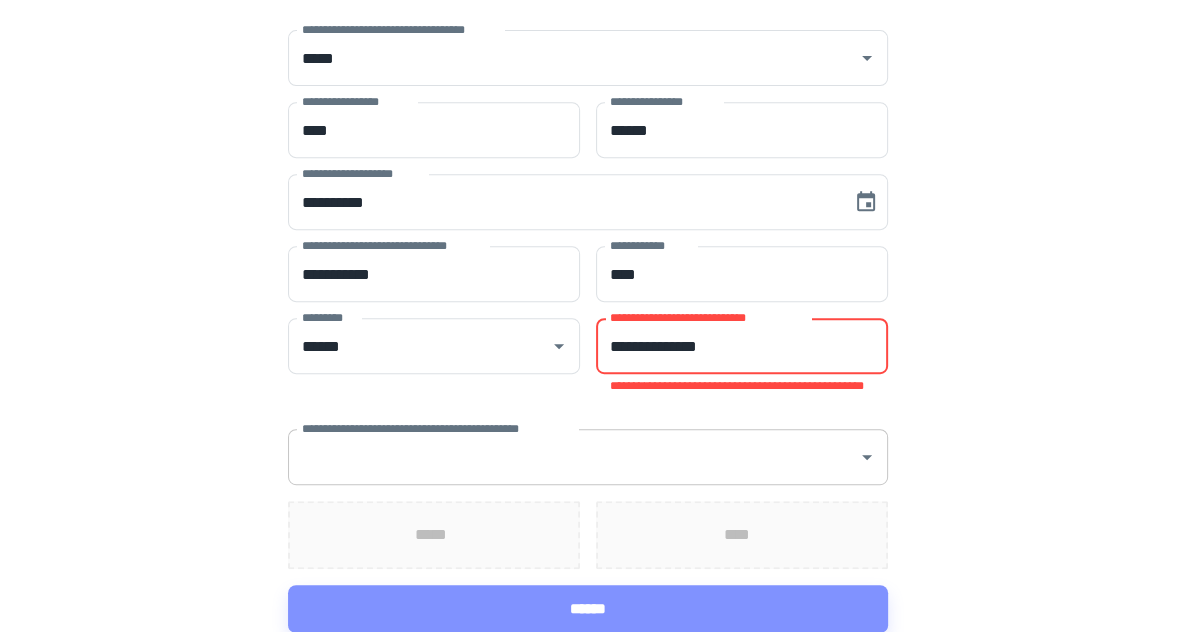 click on "**********" at bounding box center (588, 457) 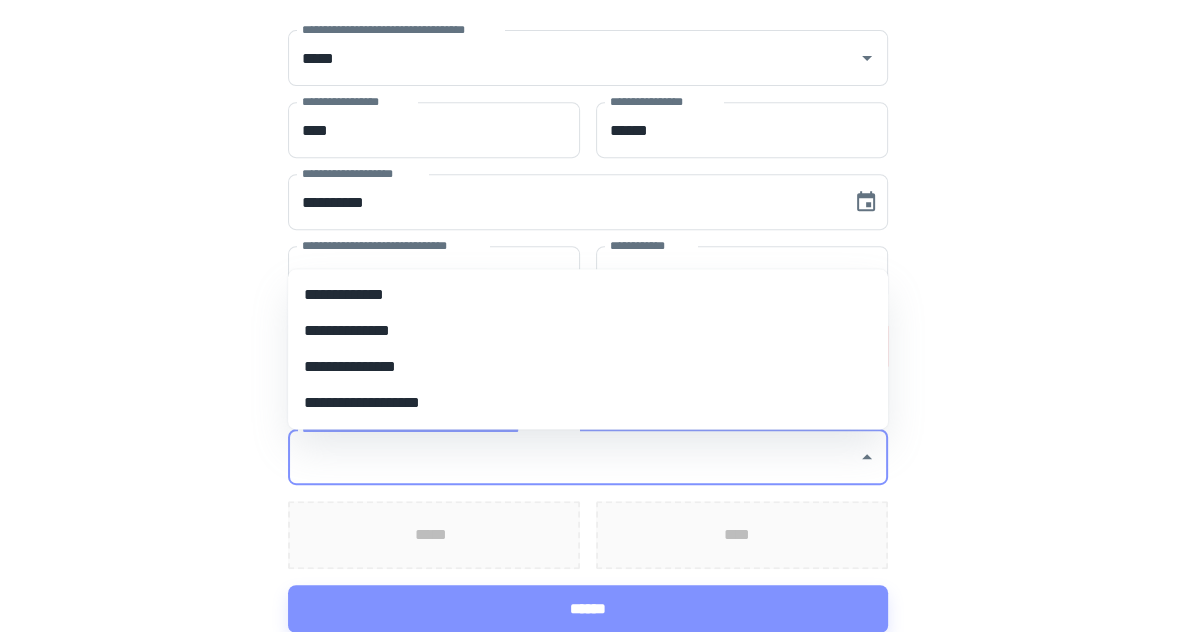 click on "**********" at bounding box center [588, 295] 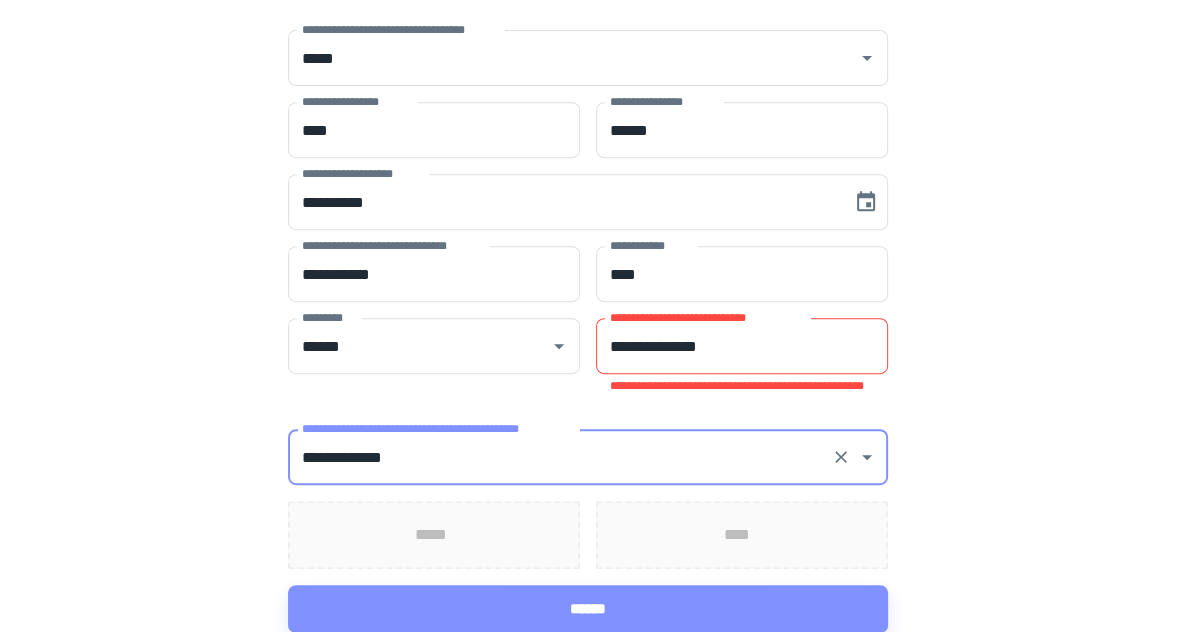 click on "*****" at bounding box center (434, 535) 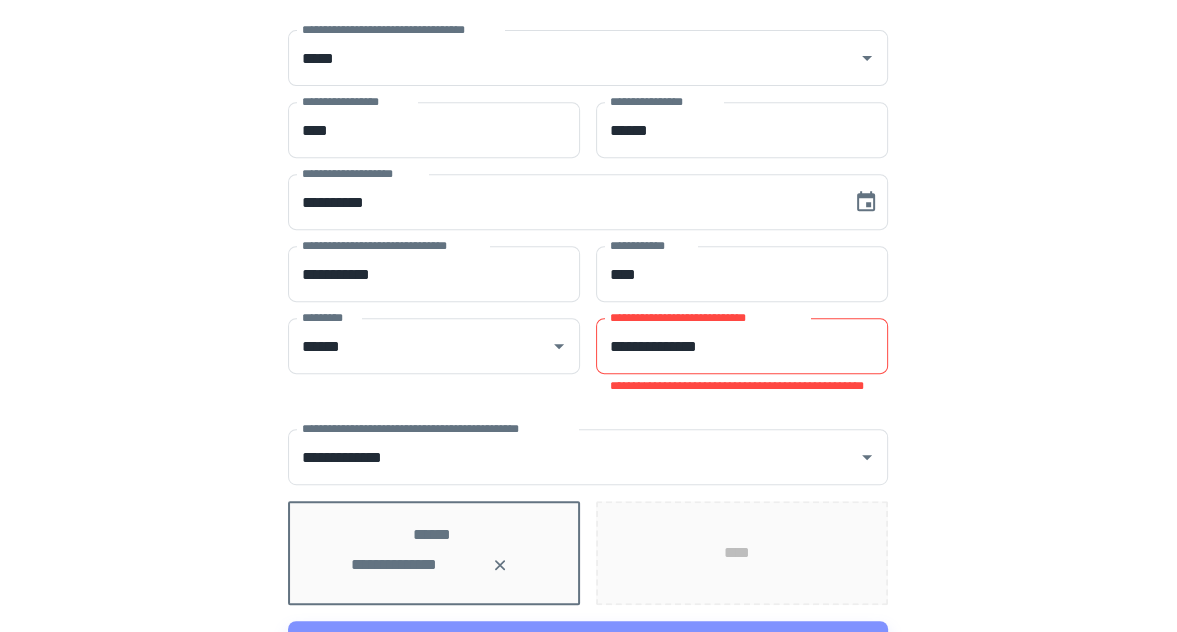click on "****" at bounding box center [742, 553] 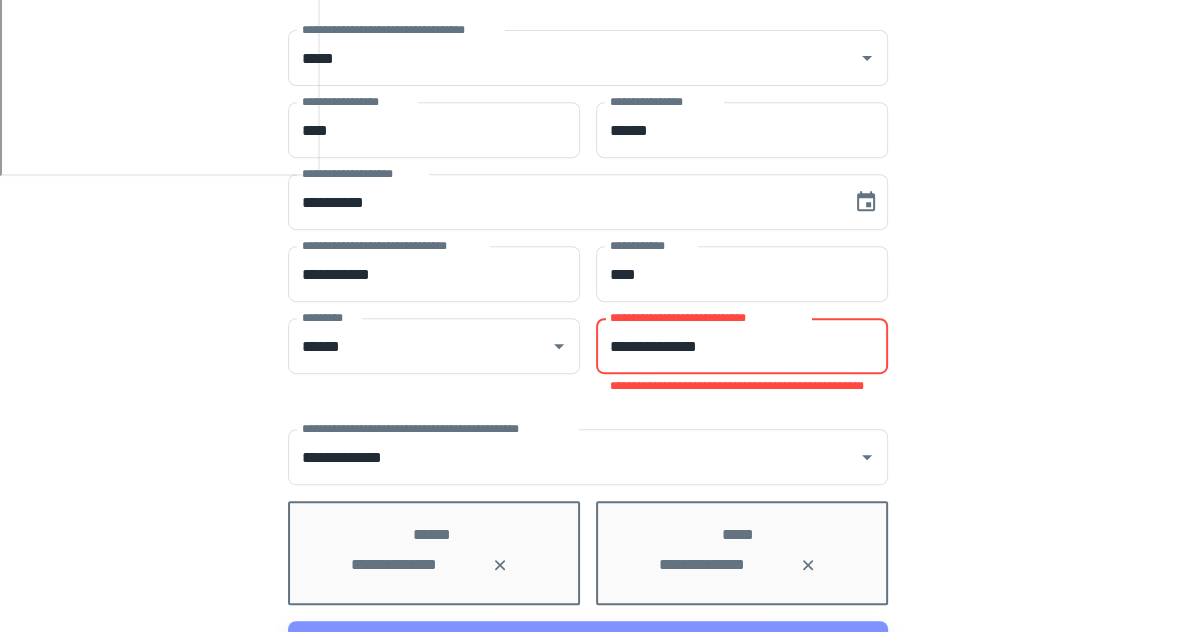 drag, startPoint x: 625, startPoint y: 347, endPoint x: 582, endPoint y: 347, distance: 43 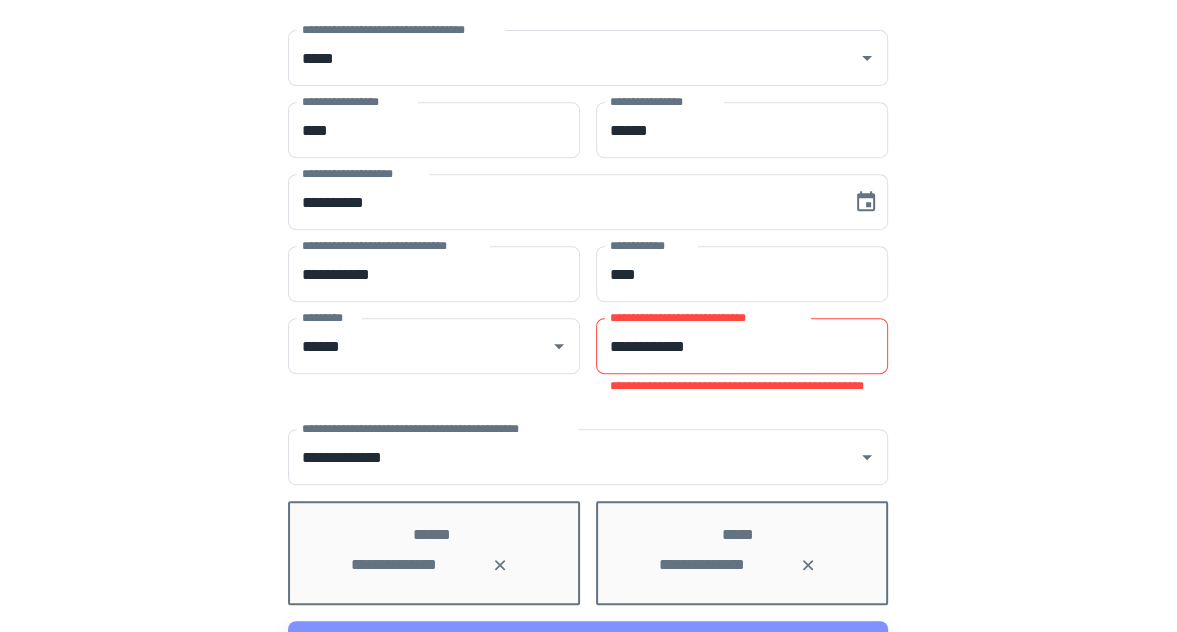 click on "**********" at bounding box center [588, 13] 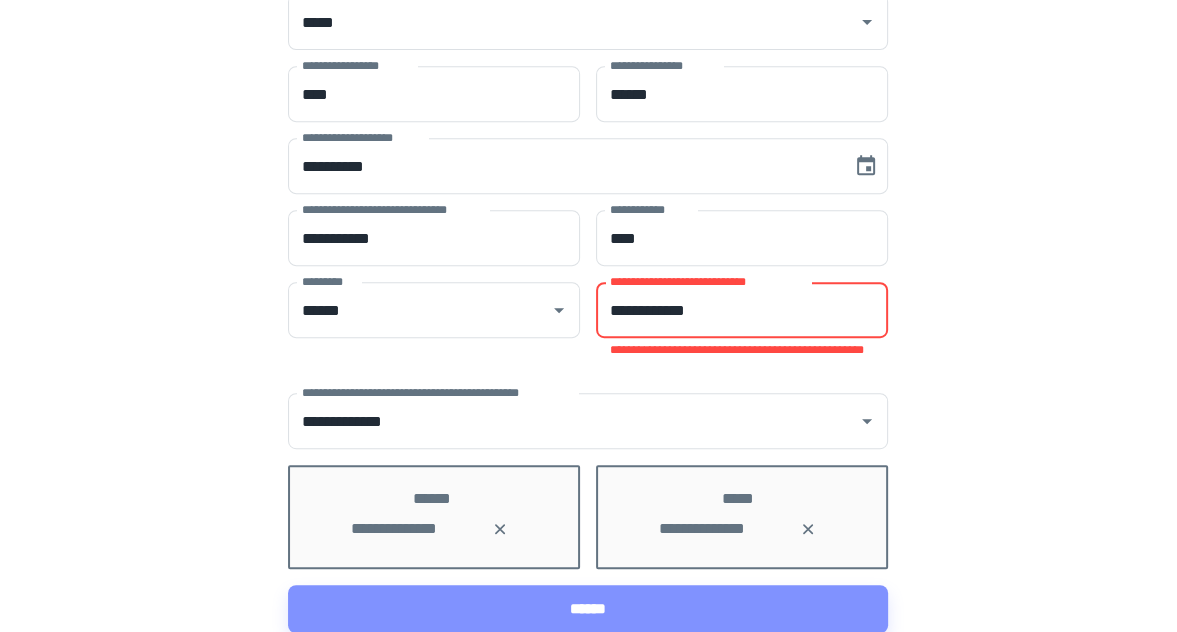 click on "**********" at bounding box center [742, 310] 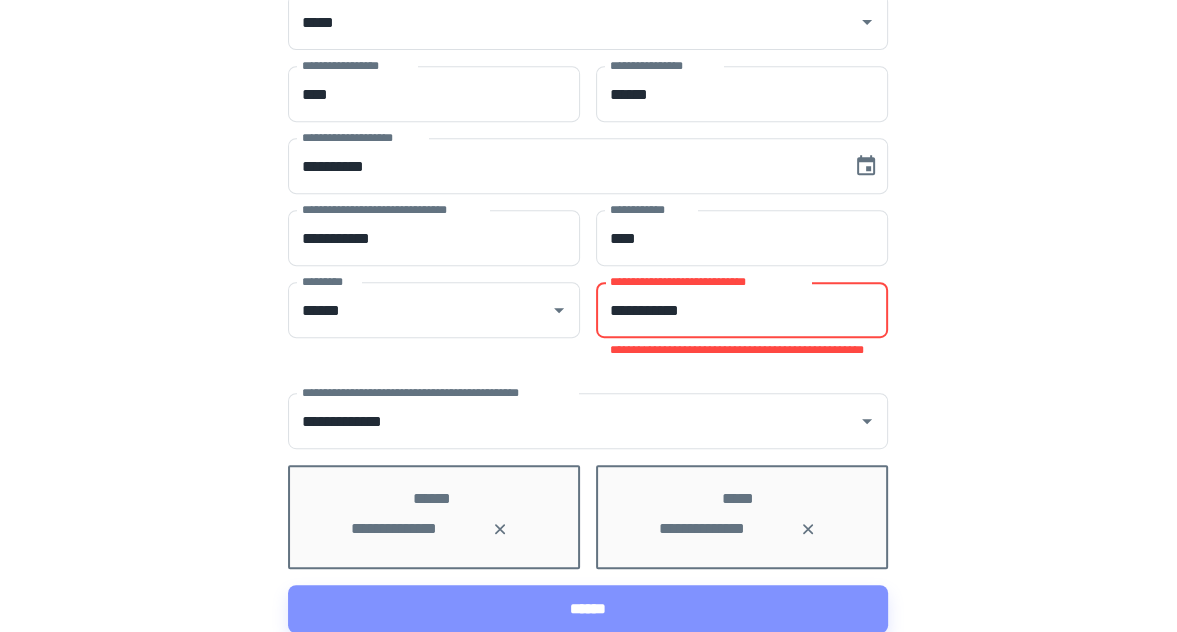 click on "**********" at bounding box center (742, 310) 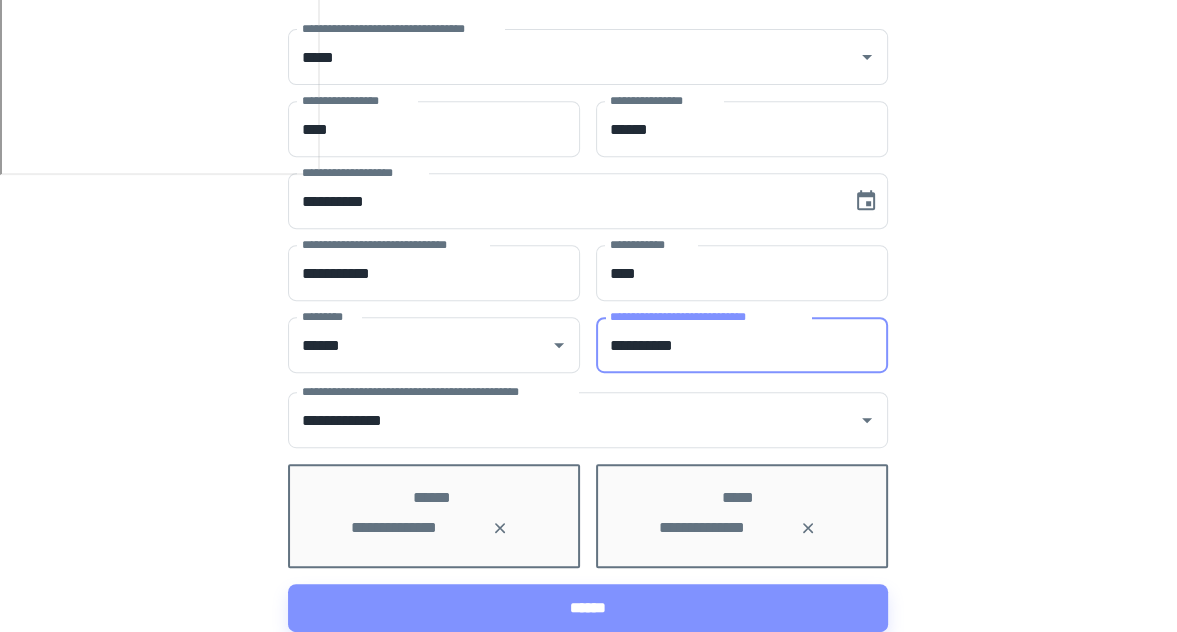 scroll, scrollTop: 642, scrollLeft: 0, axis: vertical 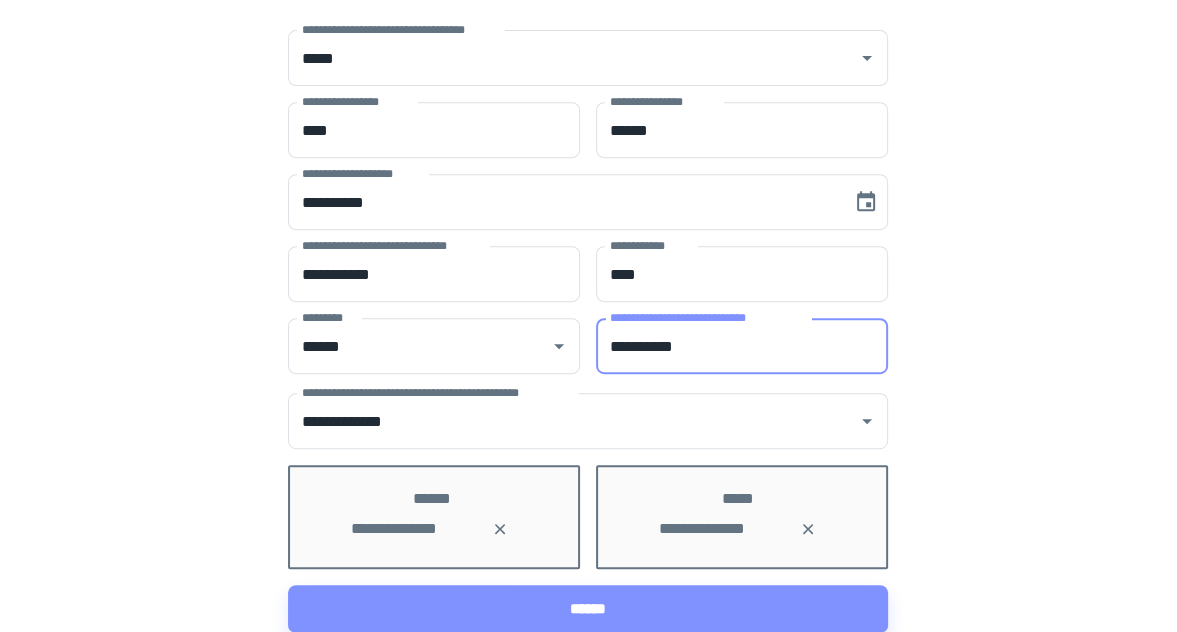 type on "**********" 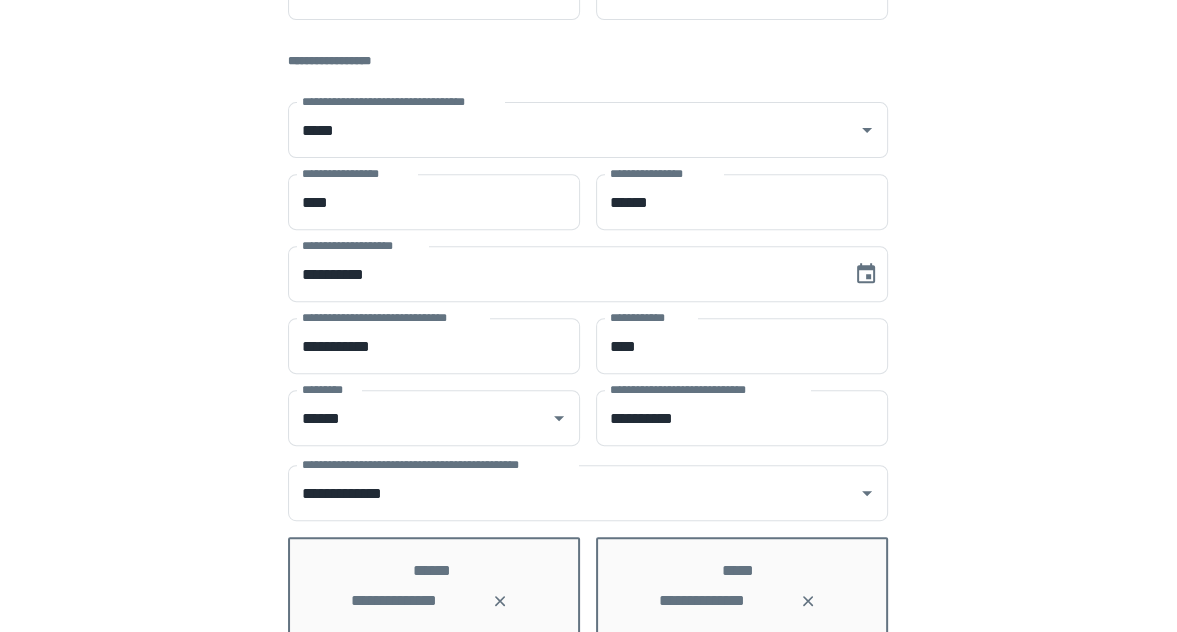 scroll, scrollTop: 642, scrollLeft: 0, axis: vertical 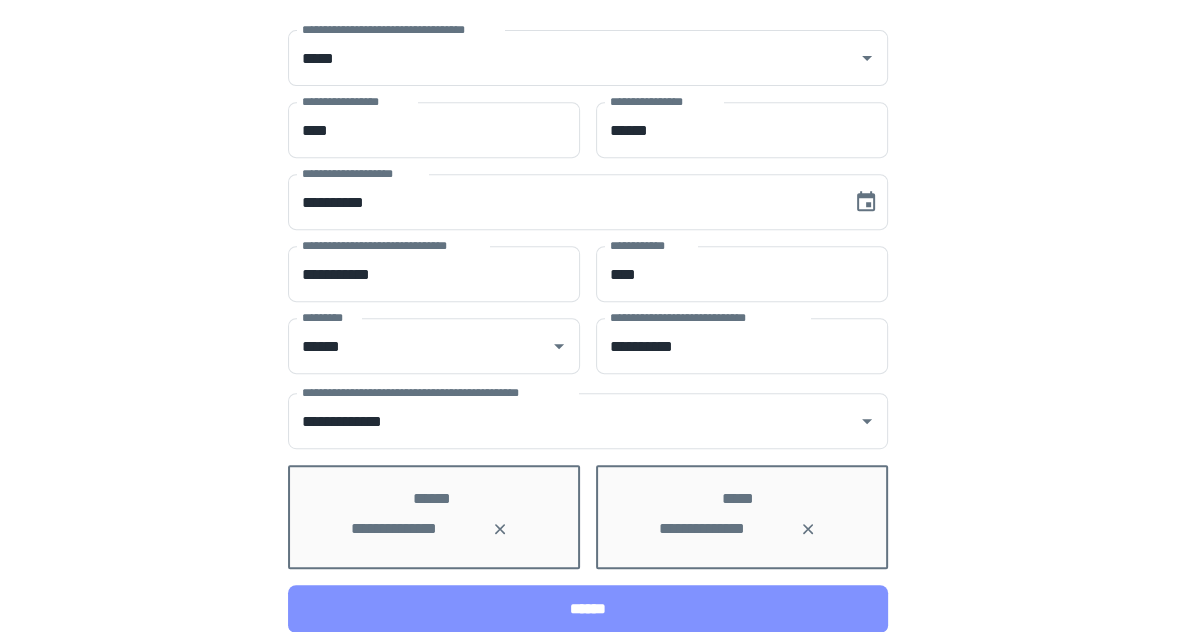 click on "******" at bounding box center [588, 609] 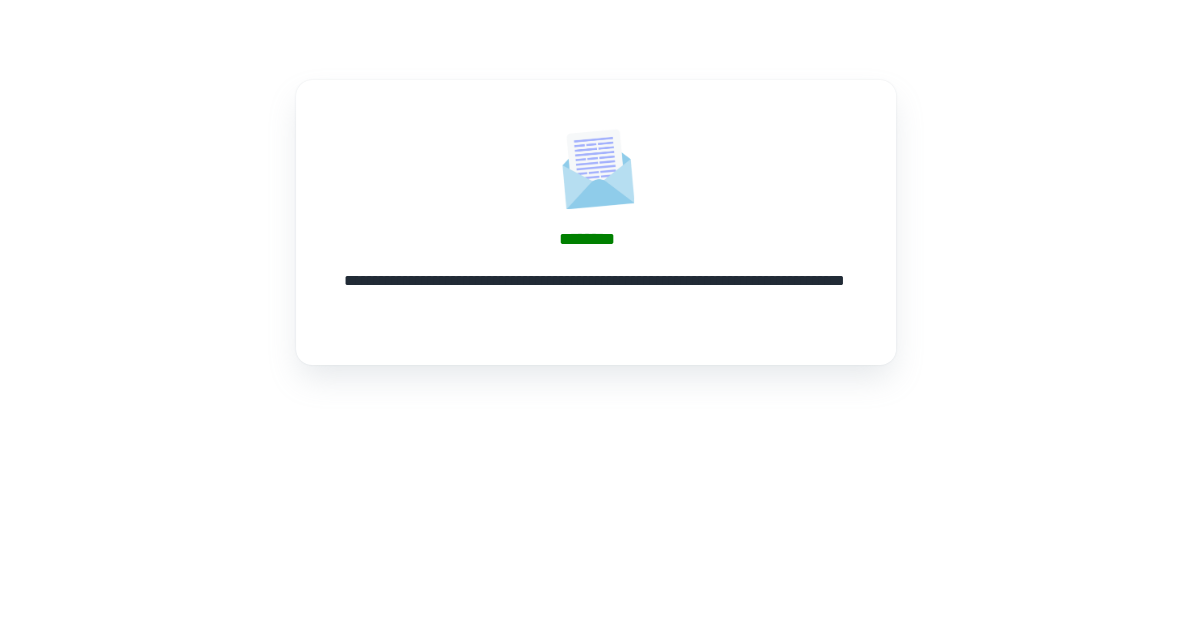 scroll, scrollTop: 0, scrollLeft: 0, axis: both 